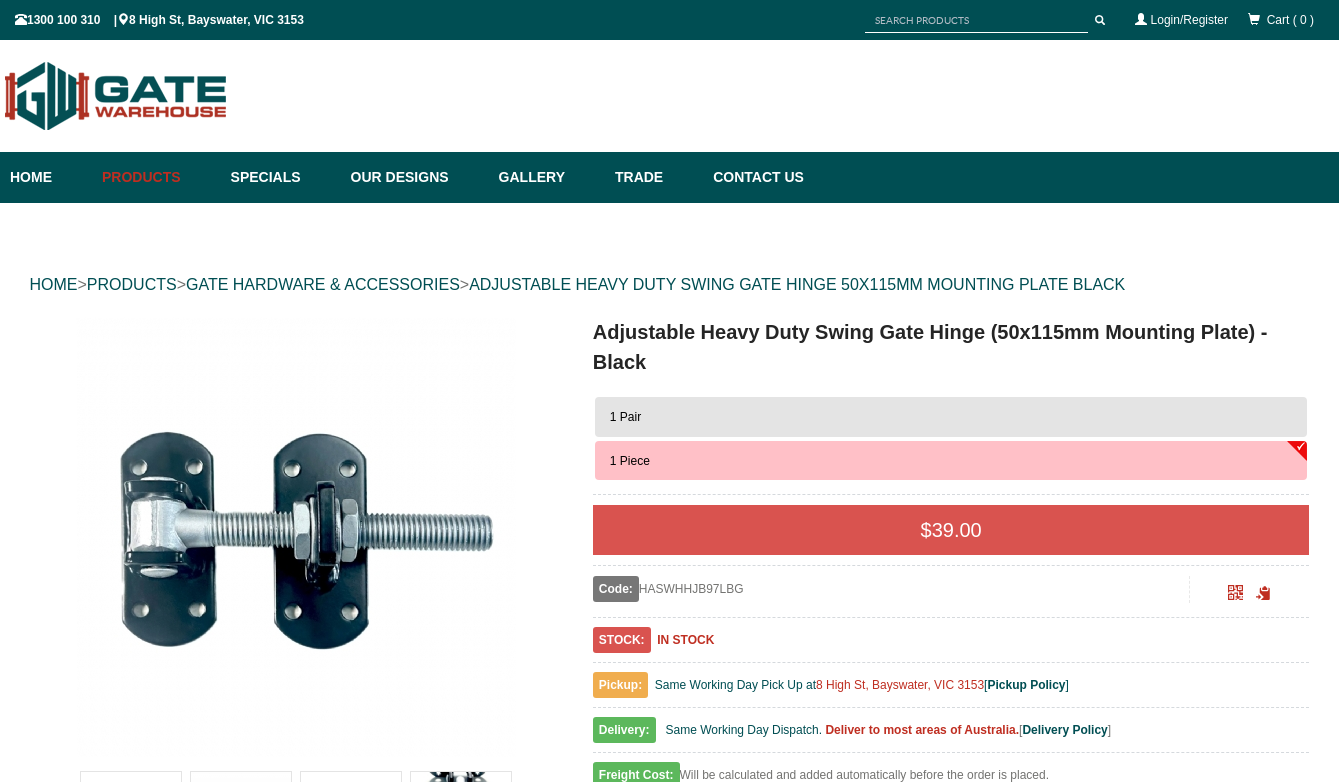 scroll, scrollTop: 739, scrollLeft: 0, axis: vertical 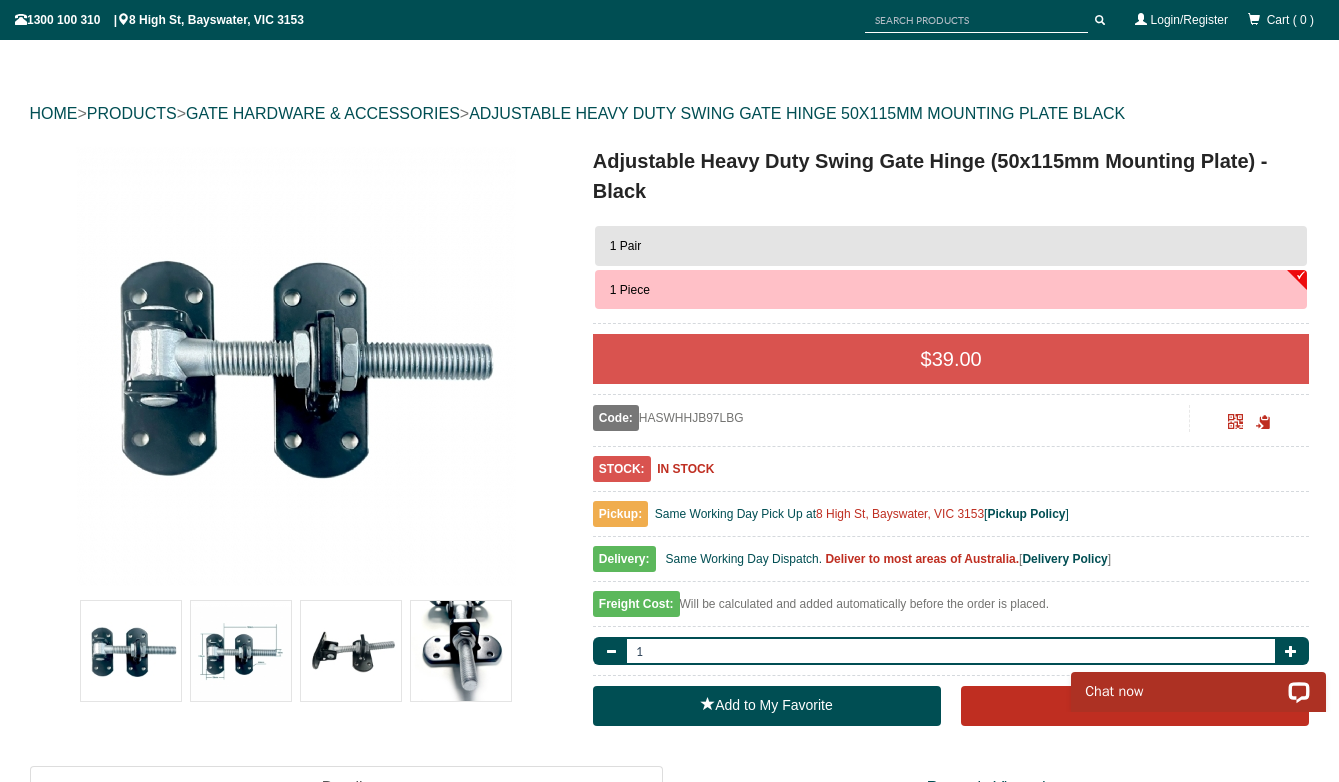 click on "1 Pair" at bounding box center (951, 246) 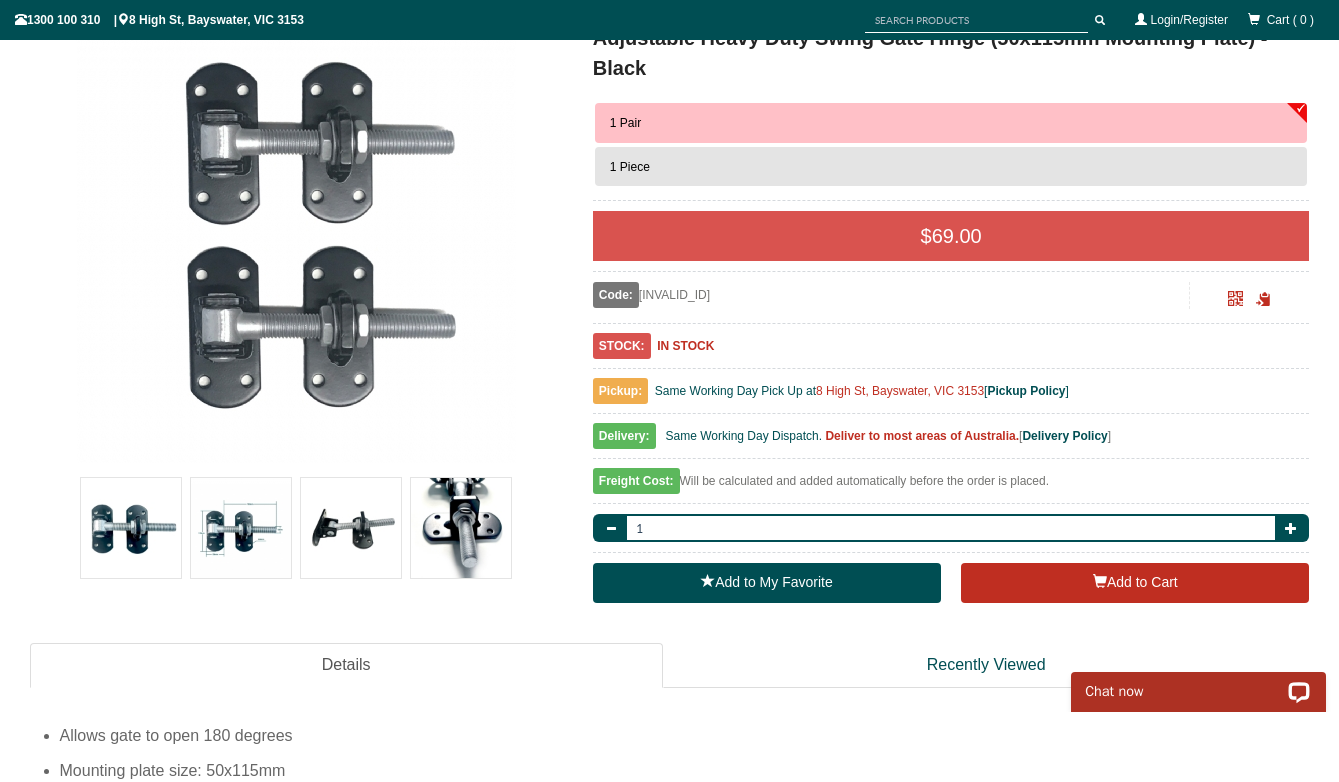 scroll, scrollTop: 295, scrollLeft: 0, axis: vertical 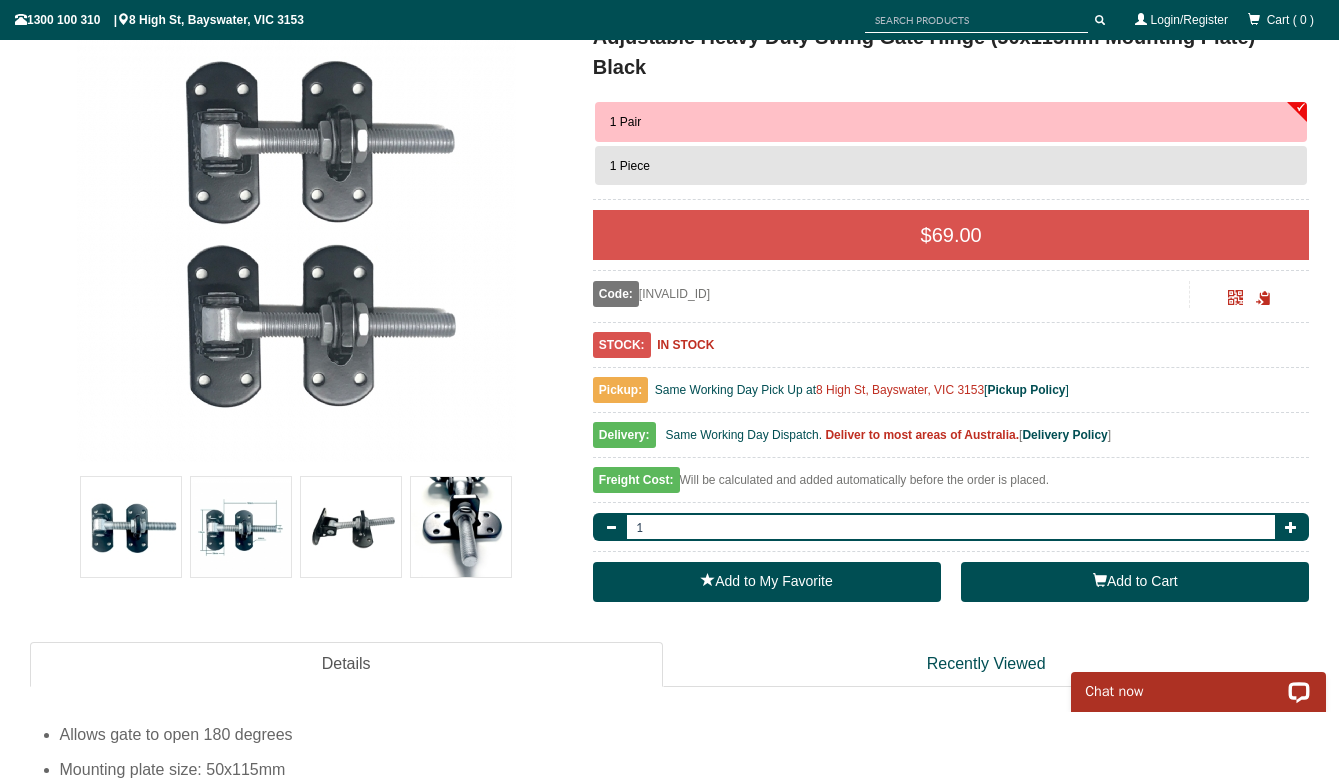 click on "Add to Cart" at bounding box center [1135, 582] 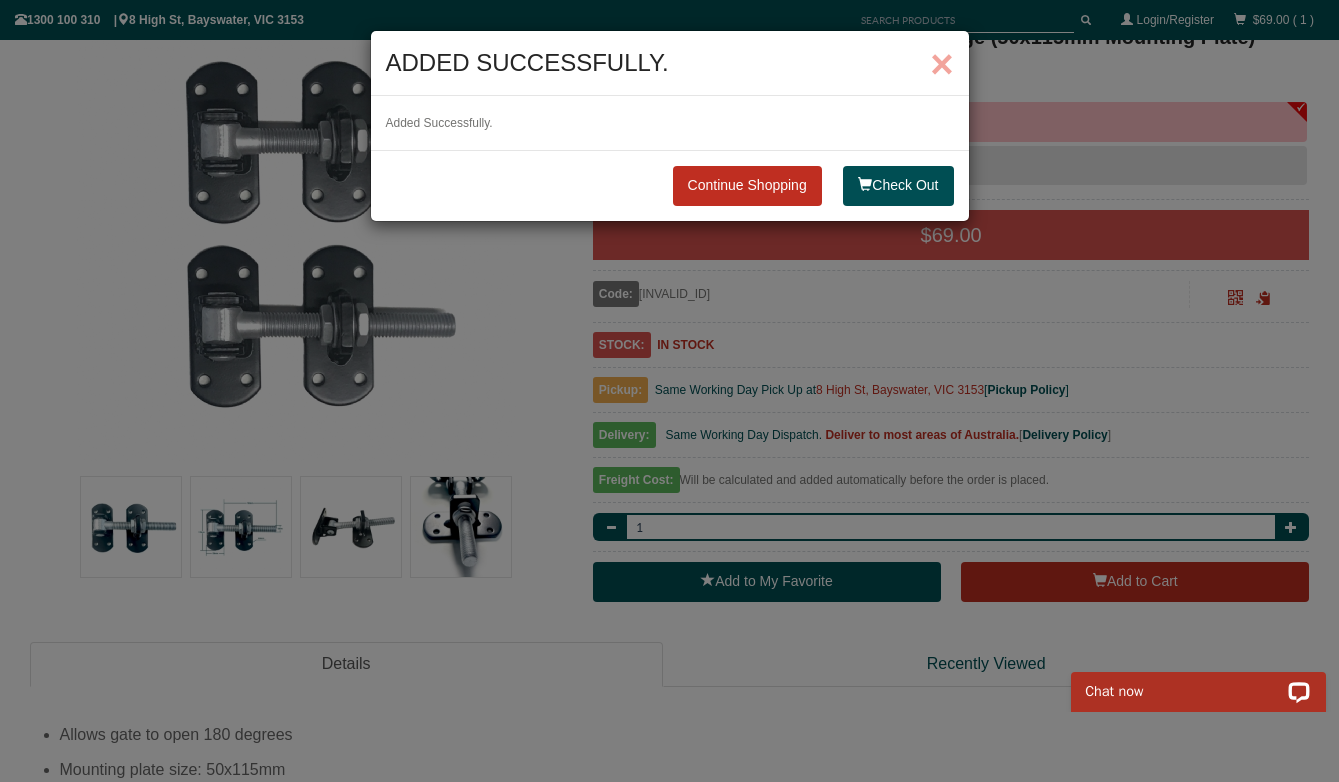 click on "×" at bounding box center (941, 64) 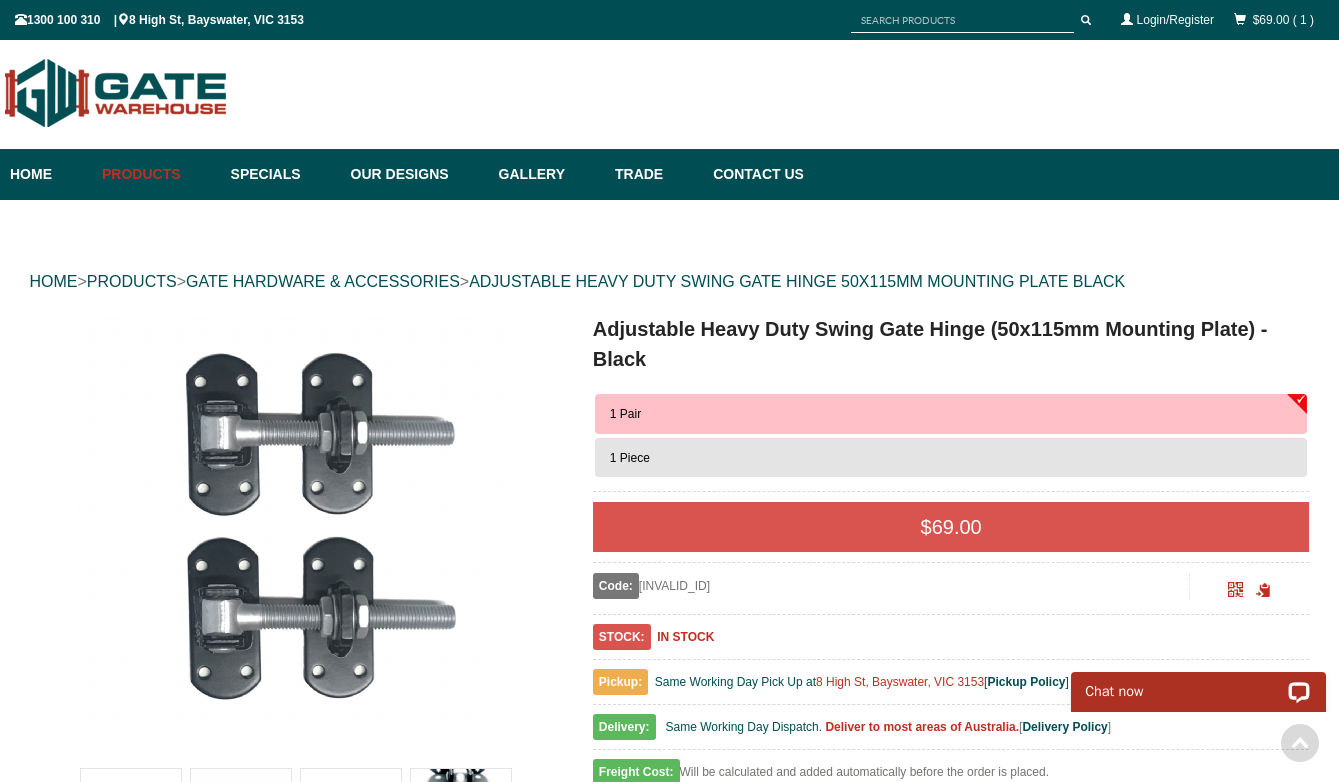 scroll, scrollTop: 0, scrollLeft: 0, axis: both 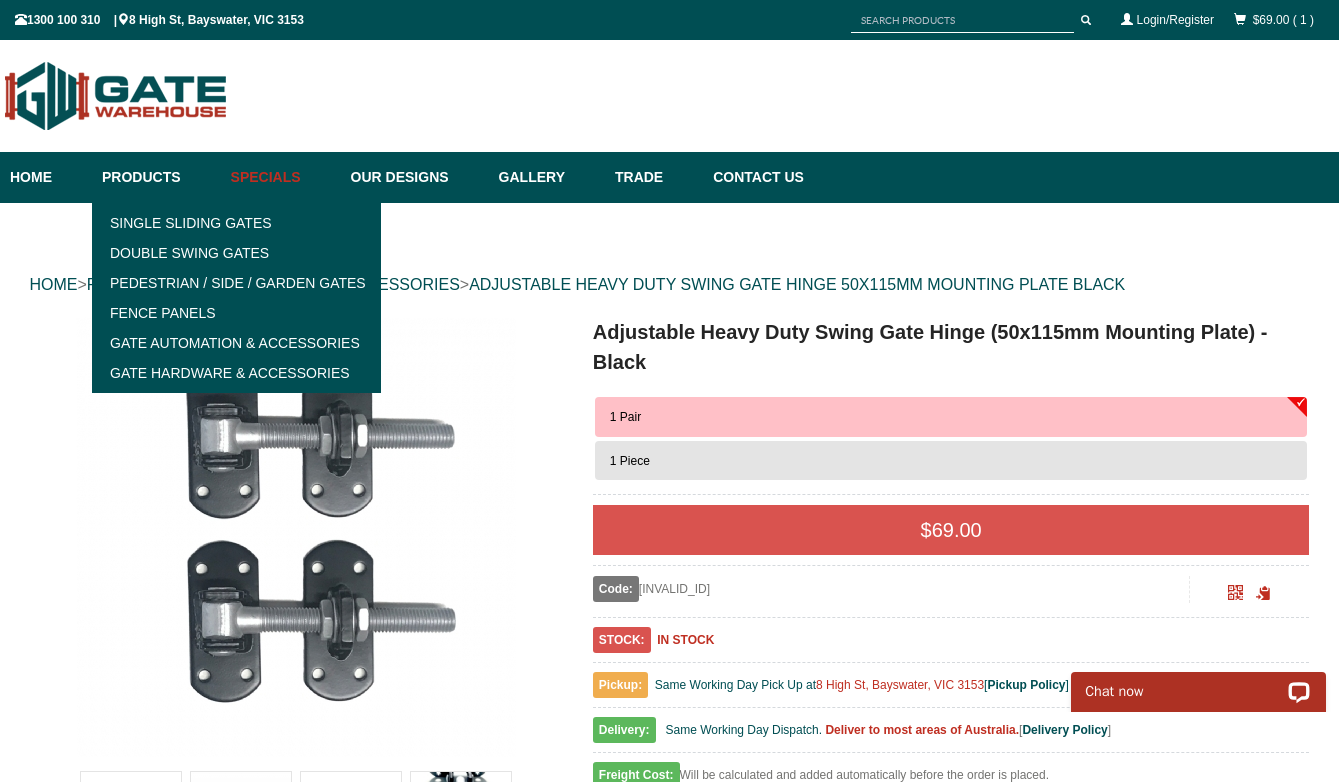 click on "Specials" at bounding box center (281, 177) 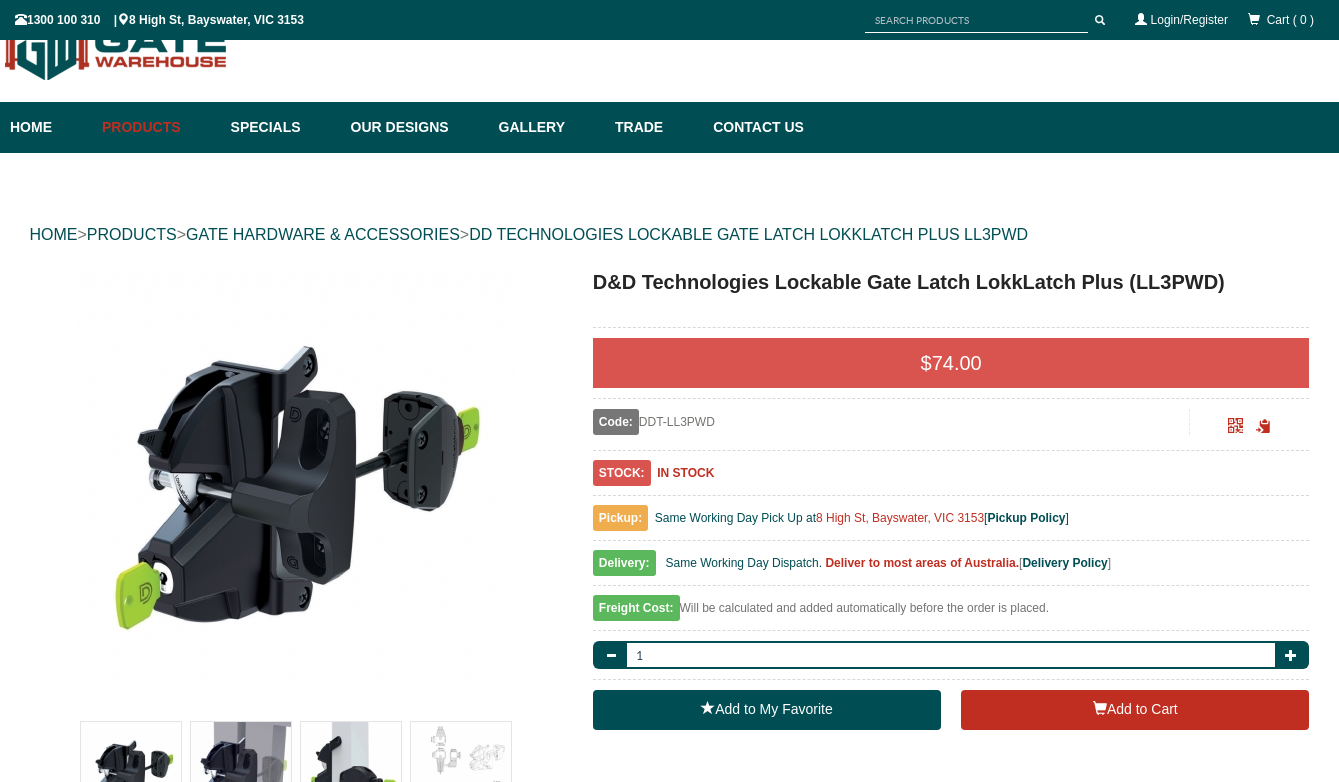 scroll, scrollTop: 0, scrollLeft: 0, axis: both 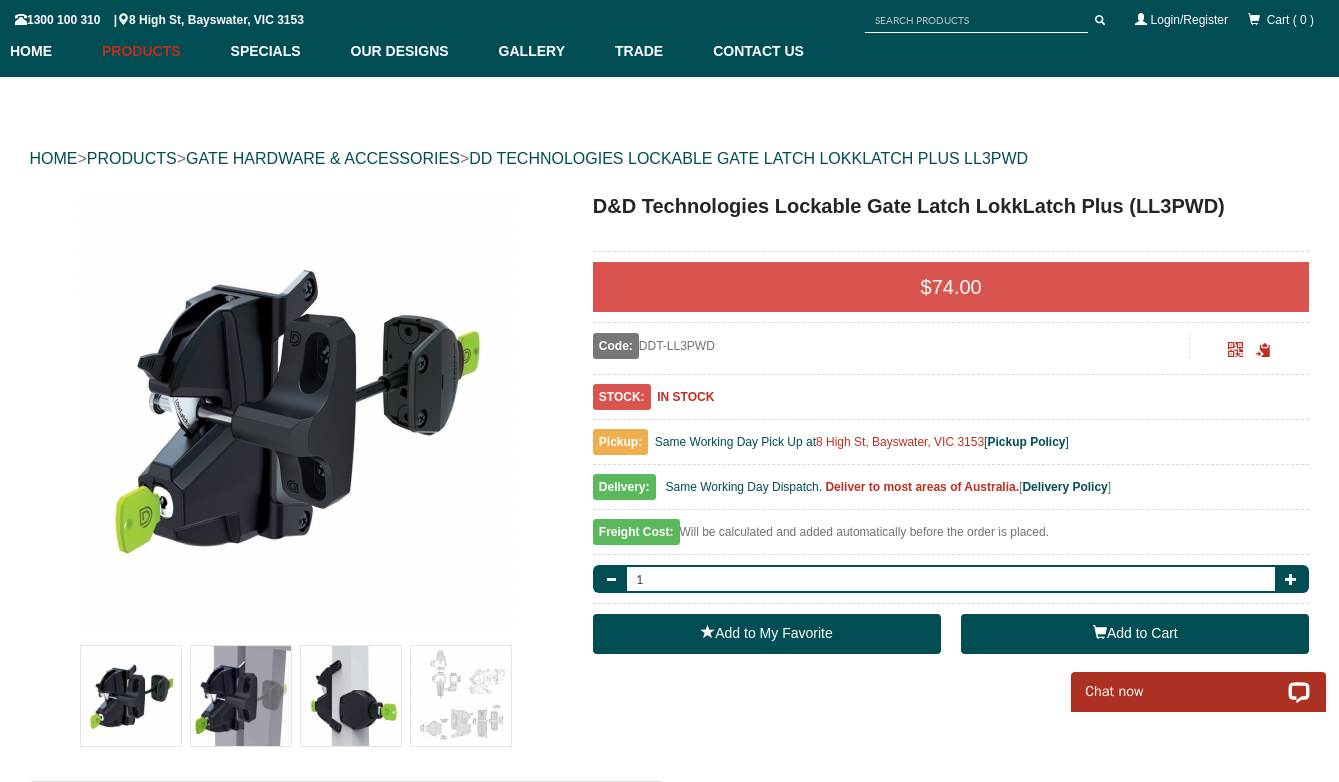 click on "Add to Cart" at bounding box center (1135, 634) 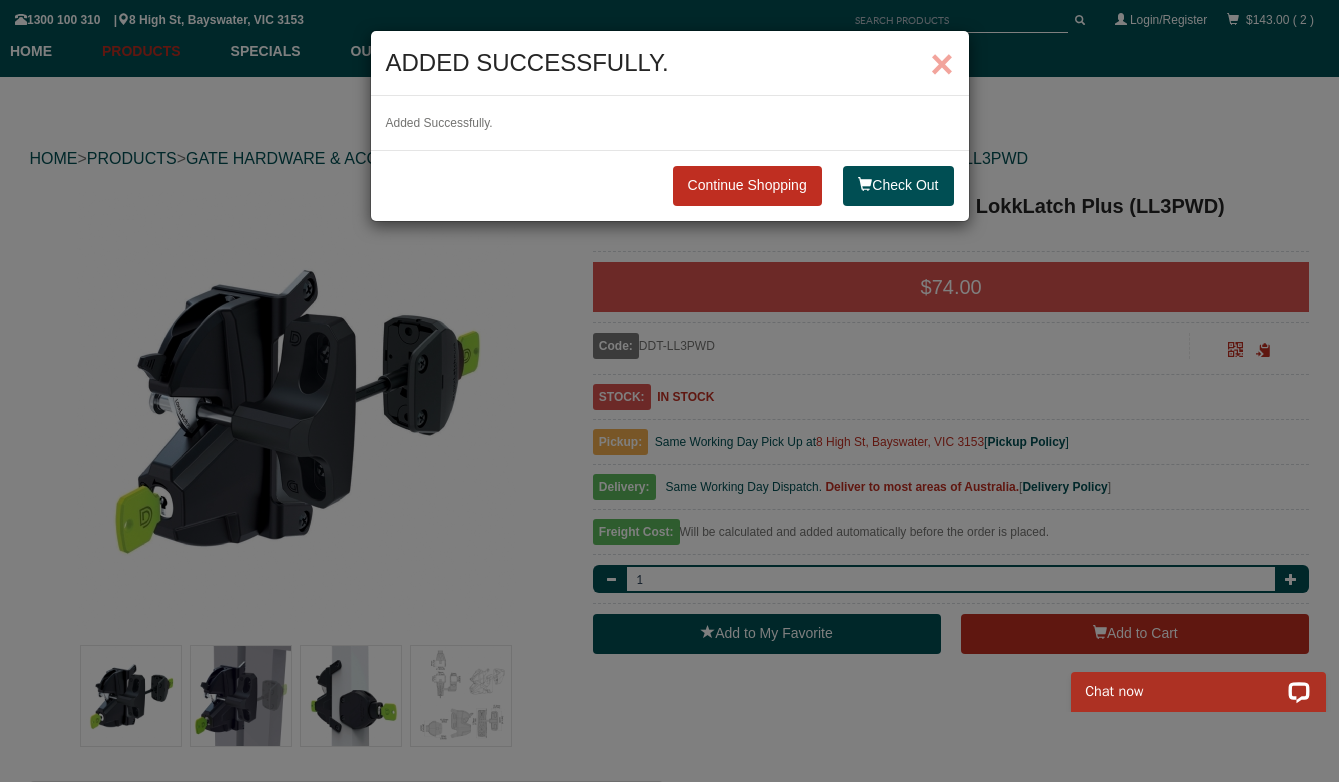 click on "×" at bounding box center [941, 64] 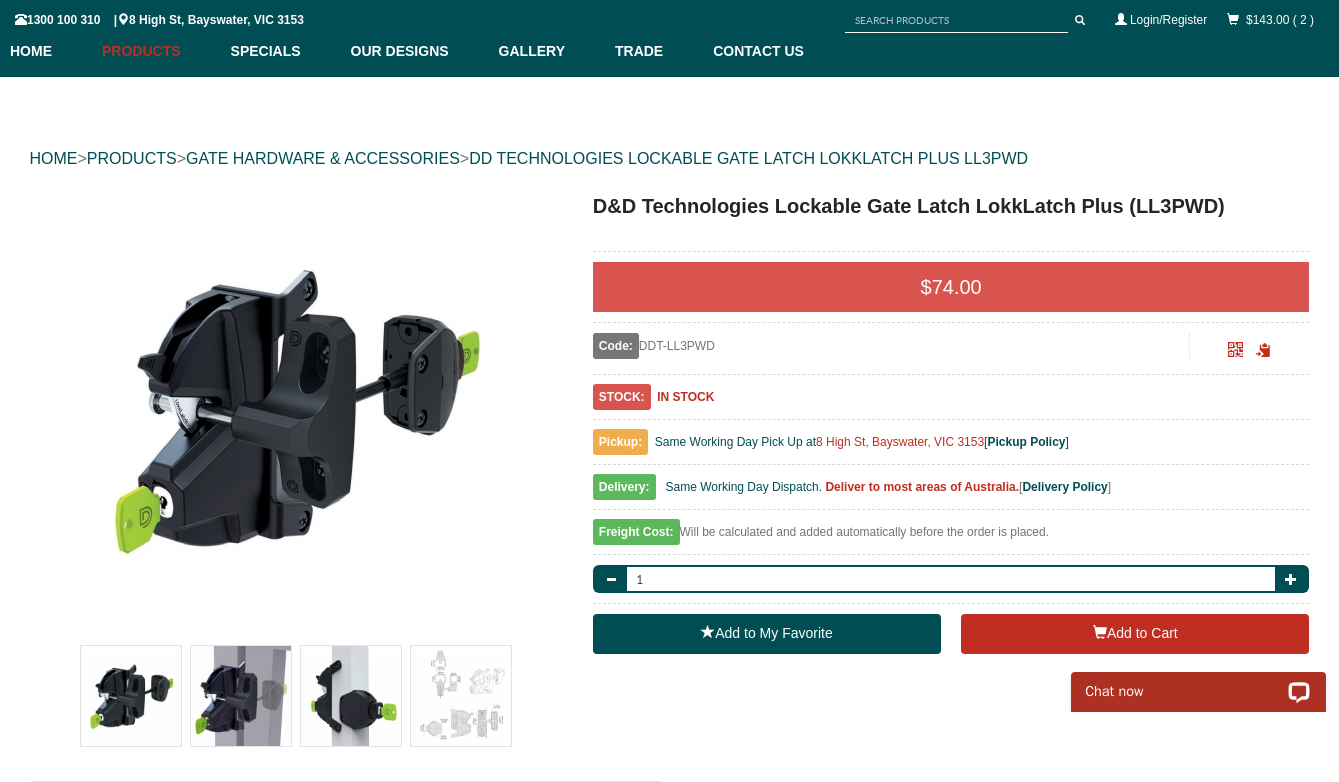 scroll, scrollTop: 0, scrollLeft: 0, axis: both 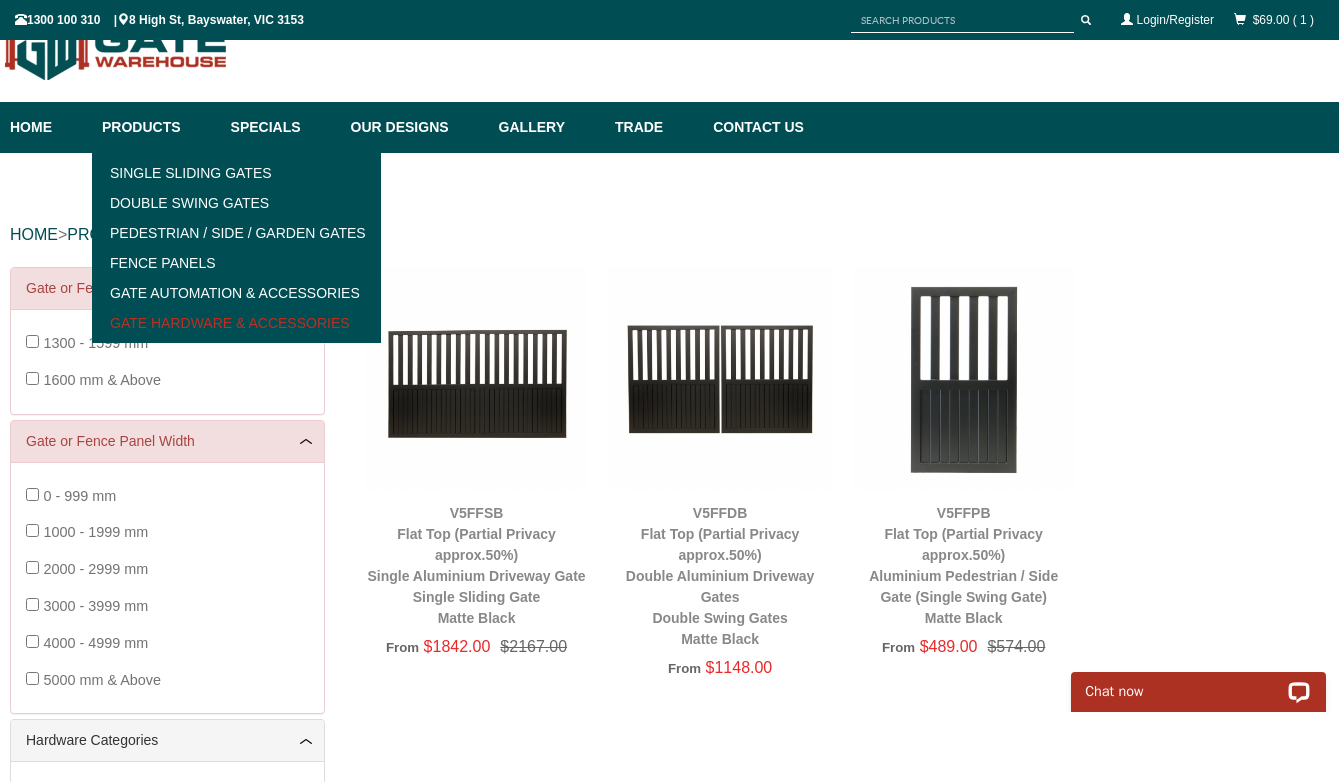 click on "Gate Hardware & Accessories" at bounding box center [236, 323] 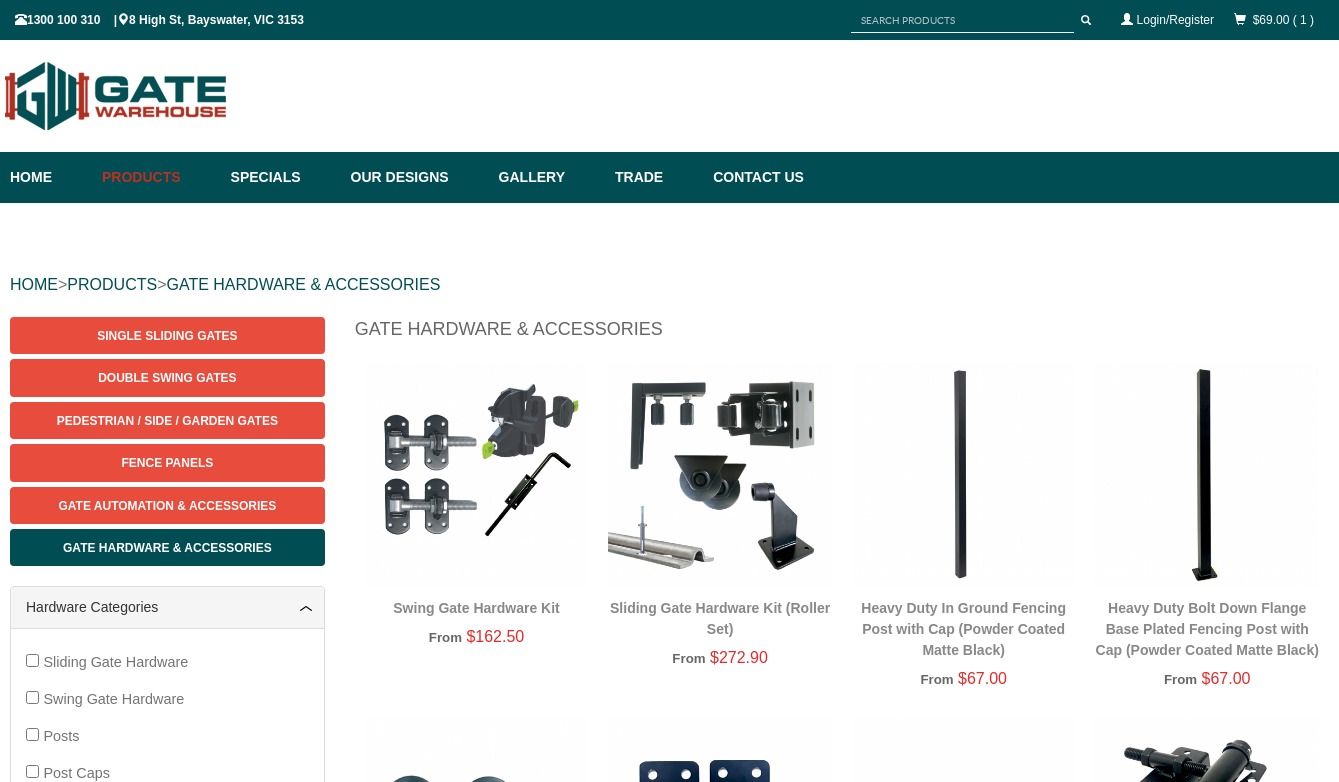 scroll, scrollTop: 50, scrollLeft: 0, axis: vertical 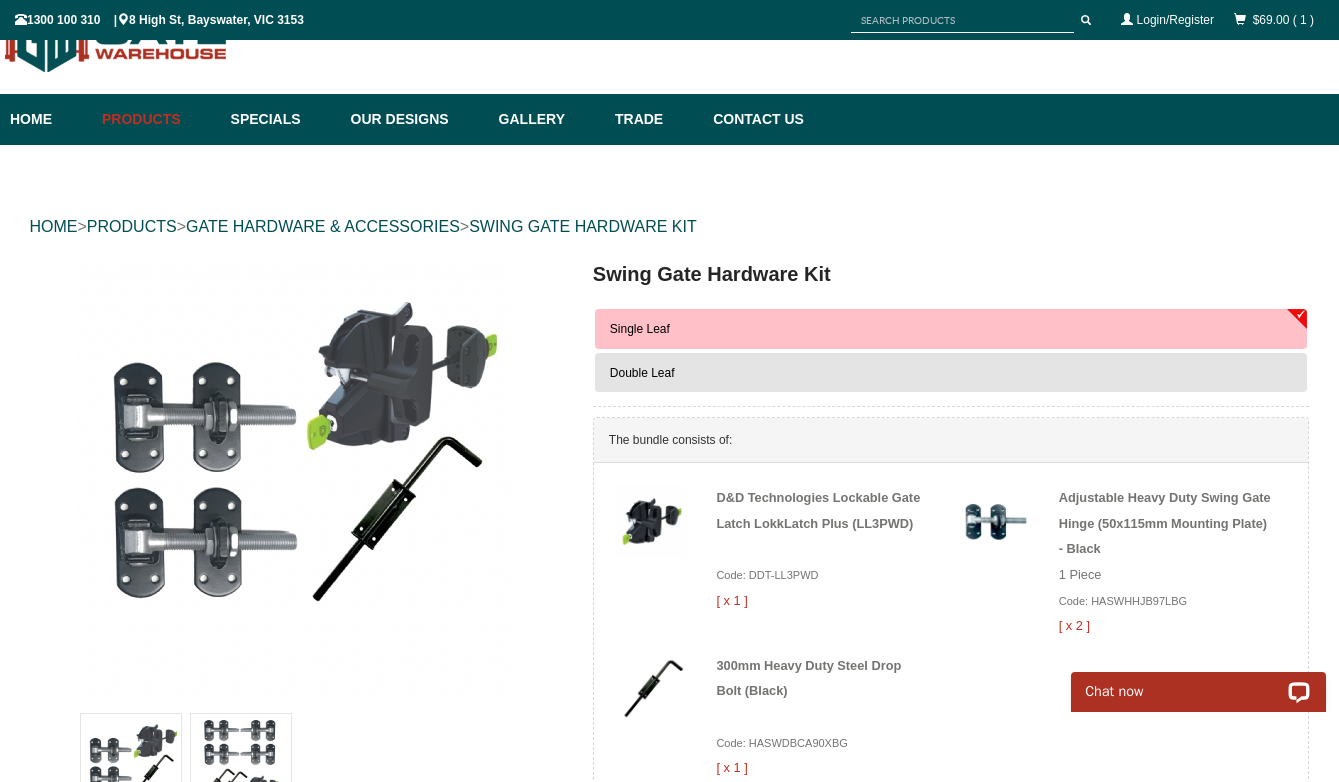 click on "Double Leaf" at bounding box center (642, 373) 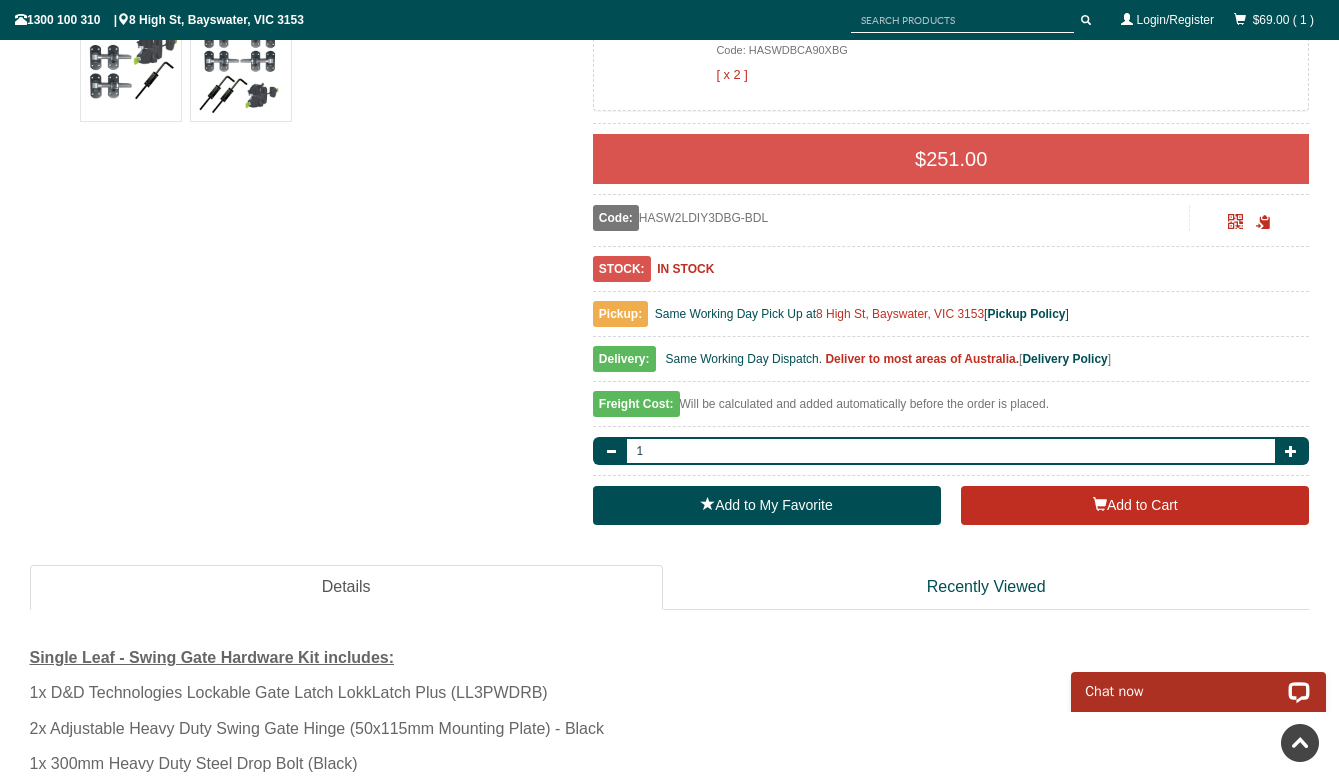 scroll, scrollTop: 0, scrollLeft: 0, axis: both 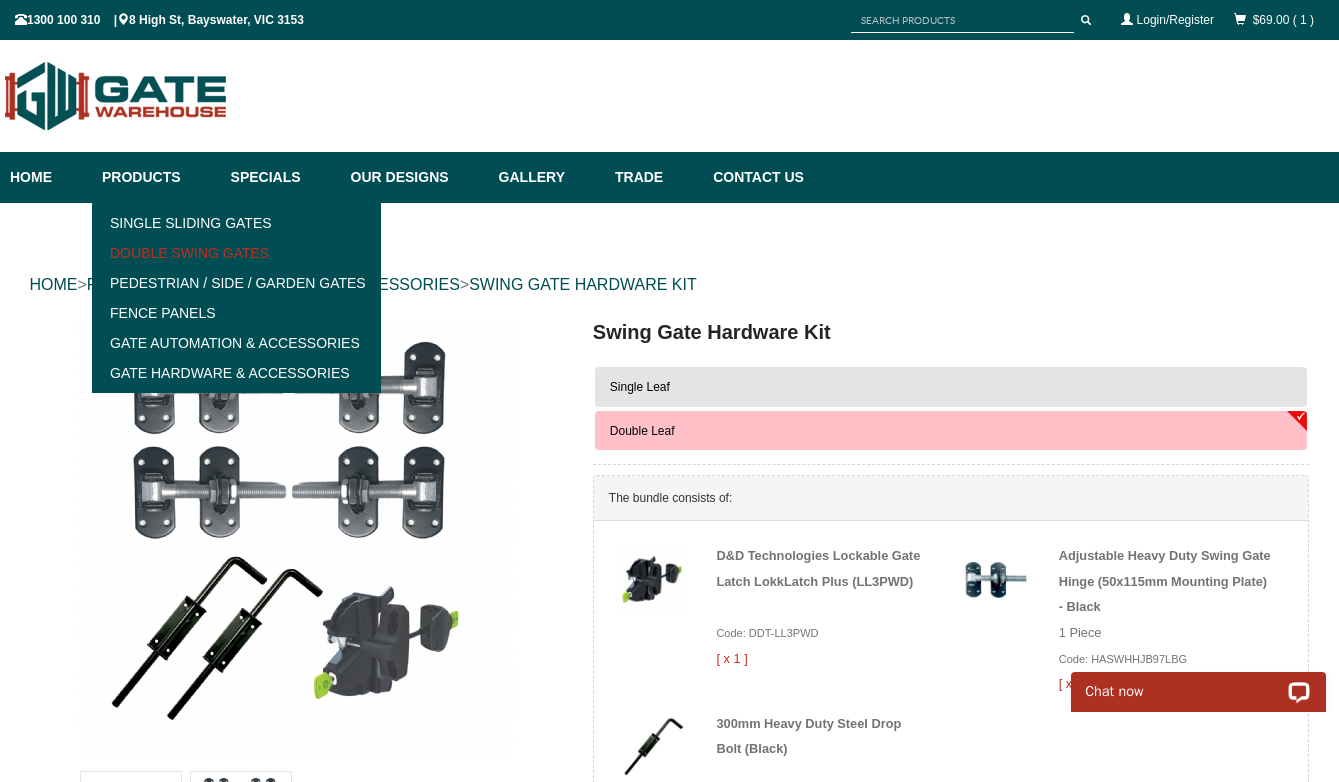 click on "Double Swing Gates" at bounding box center [236, 253] 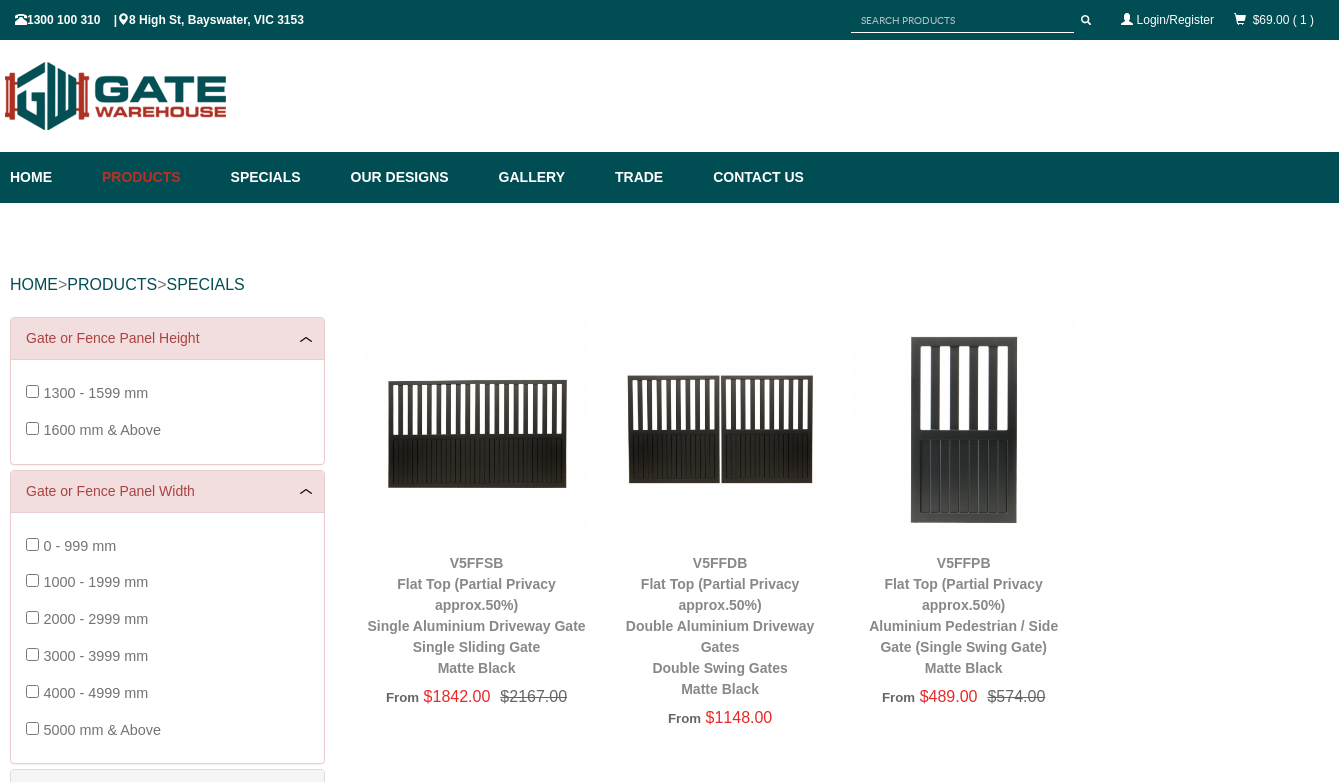 scroll, scrollTop: 50, scrollLeft: 0, axis: vertical 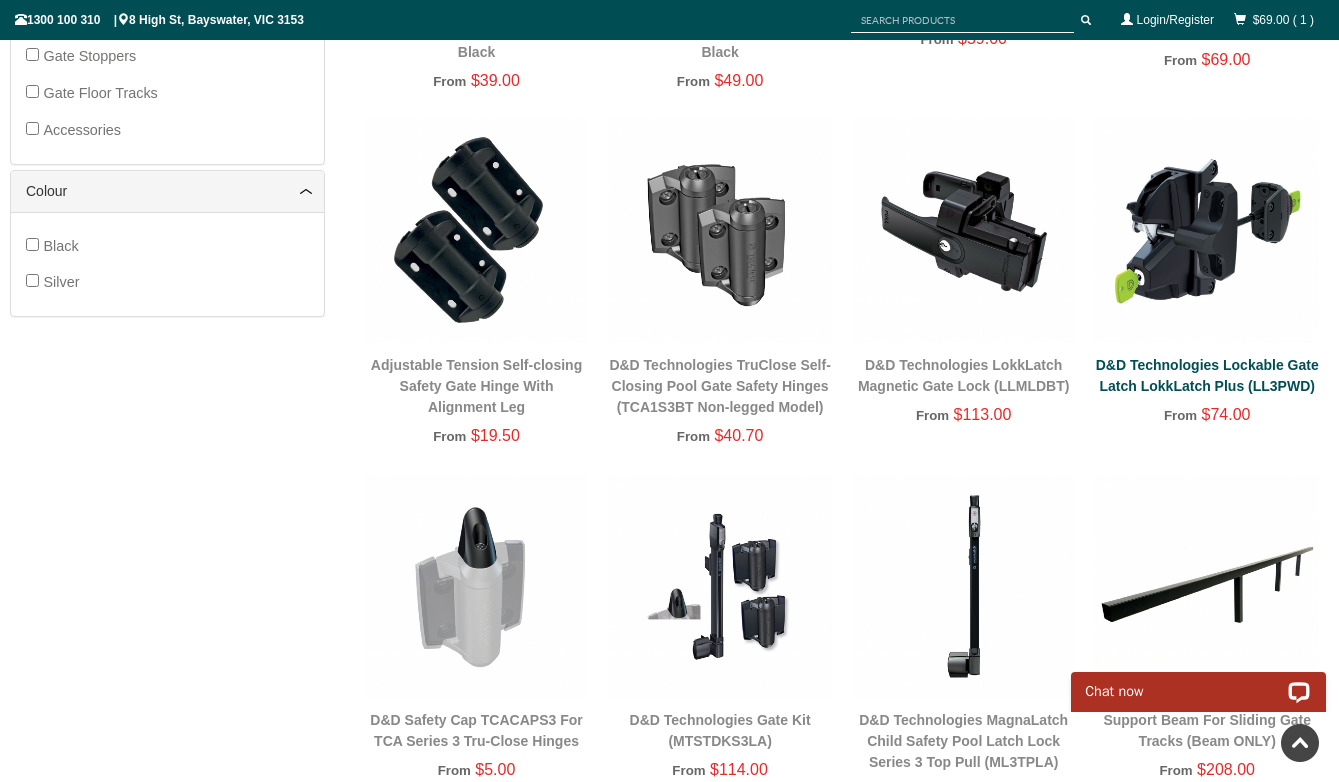 click on "D&D Technologies Lockable Gate Latch LokkLatch Plus (LL3PWD)" at bounding box center [1207, 375] 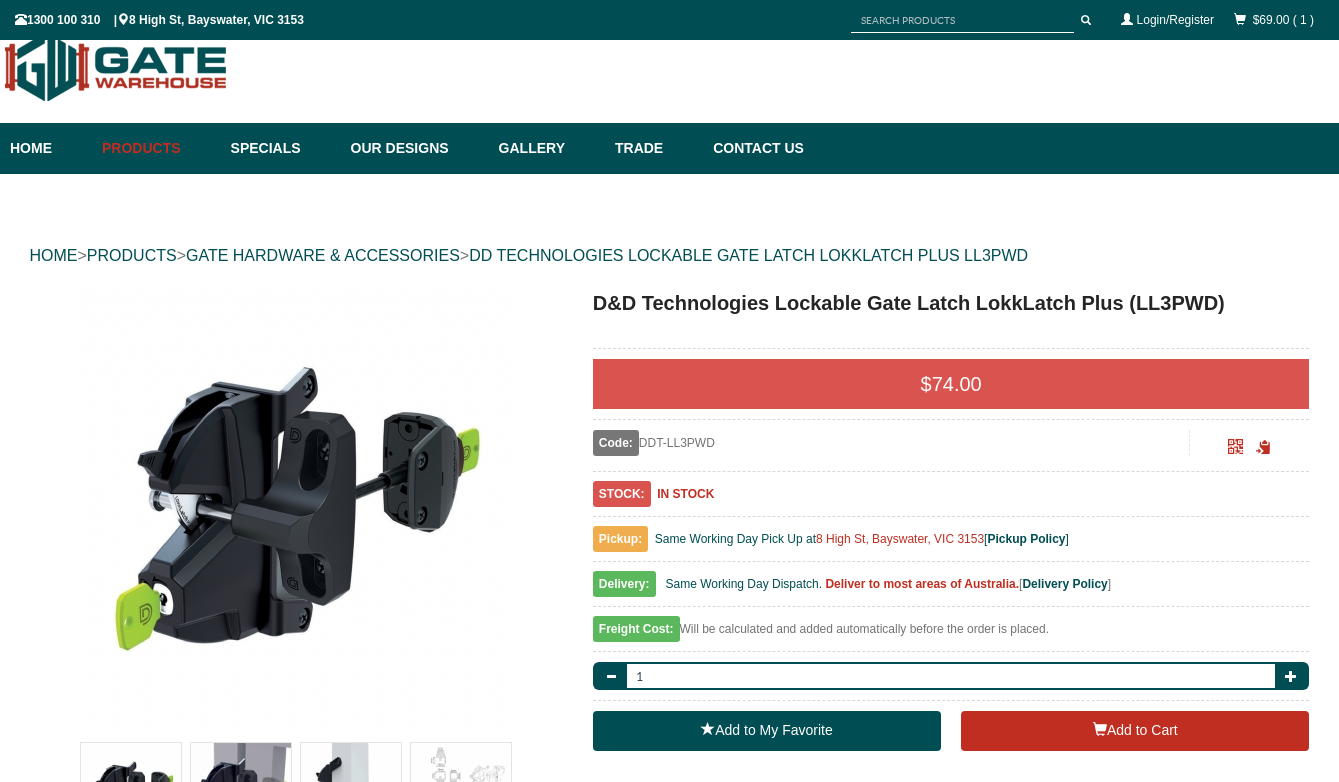 scroll, scrollTop: 50, scrollLeft: 0, axis: vertical 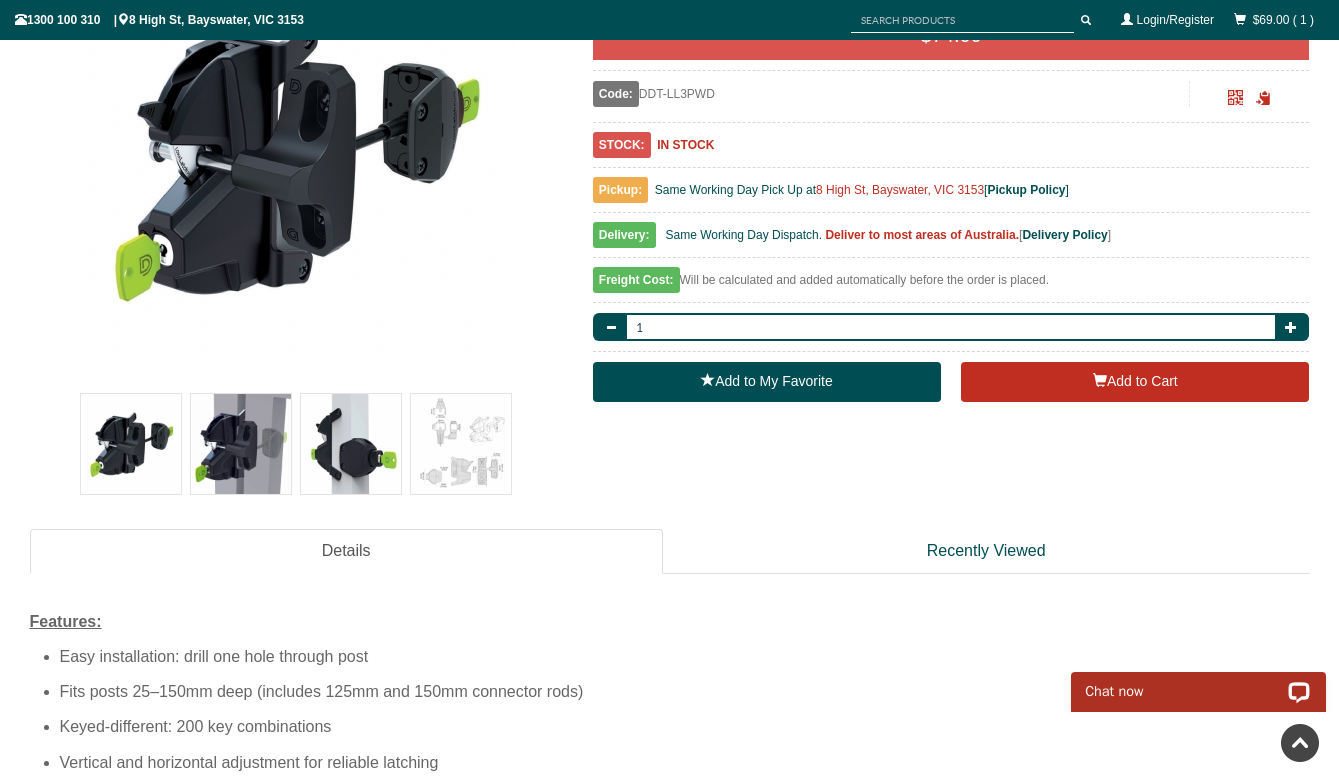 click at bounding box center [461, 444] 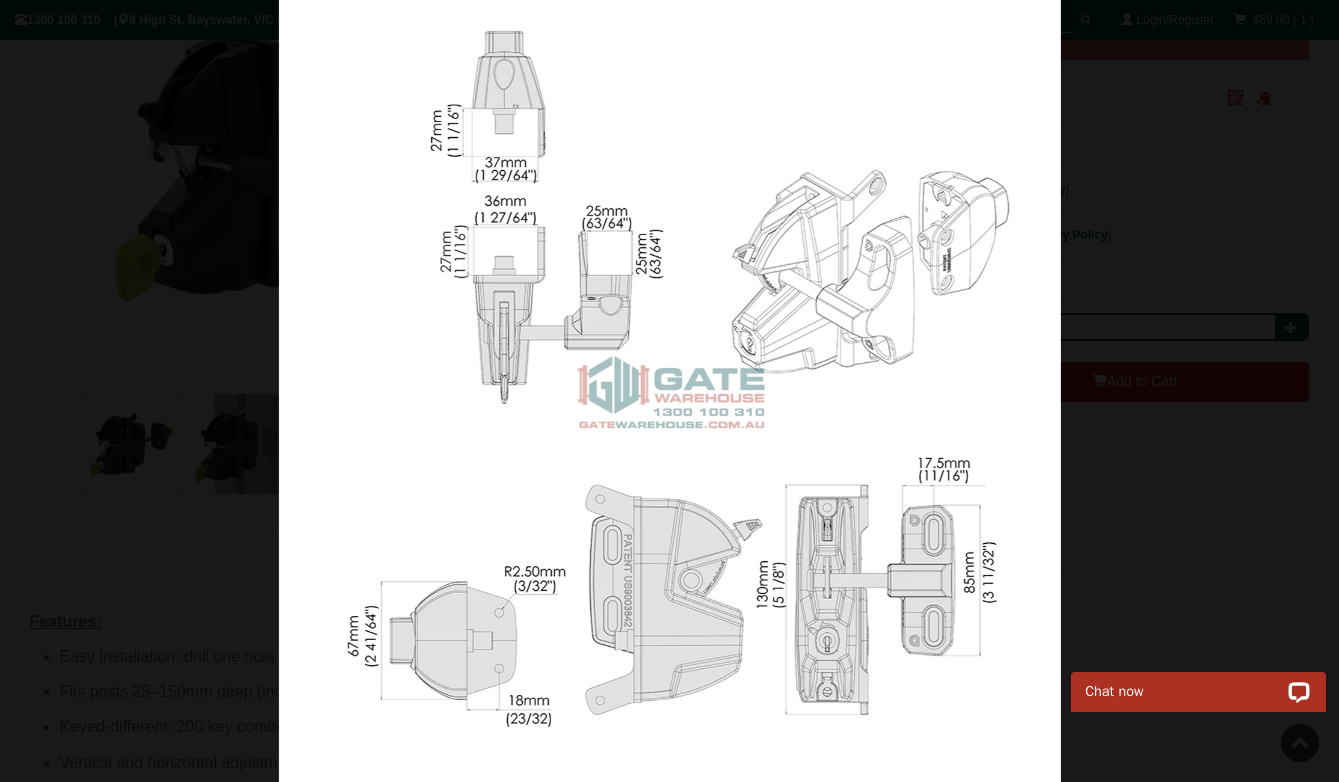 click at bounding box center (669, 391) 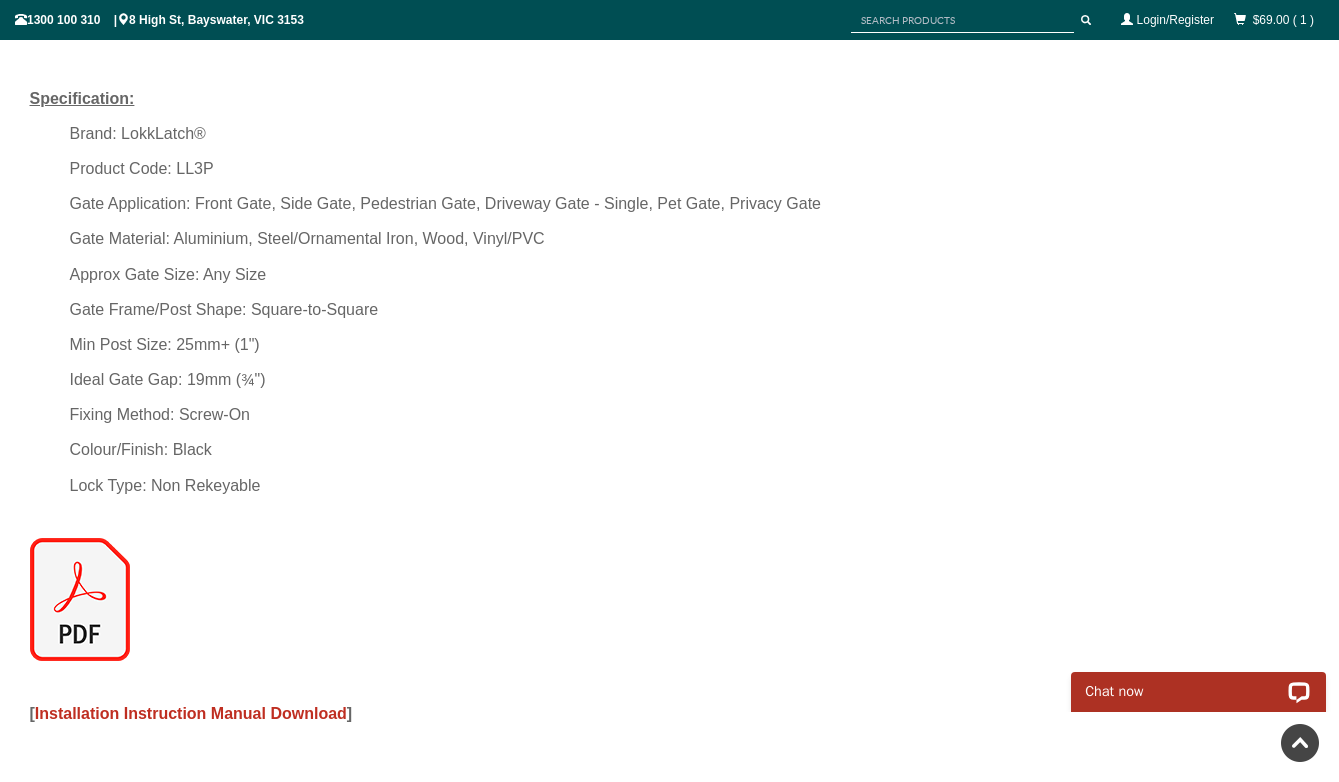 scroll, scrollTop: 1596, scrollLeft: 0, axis: vertical 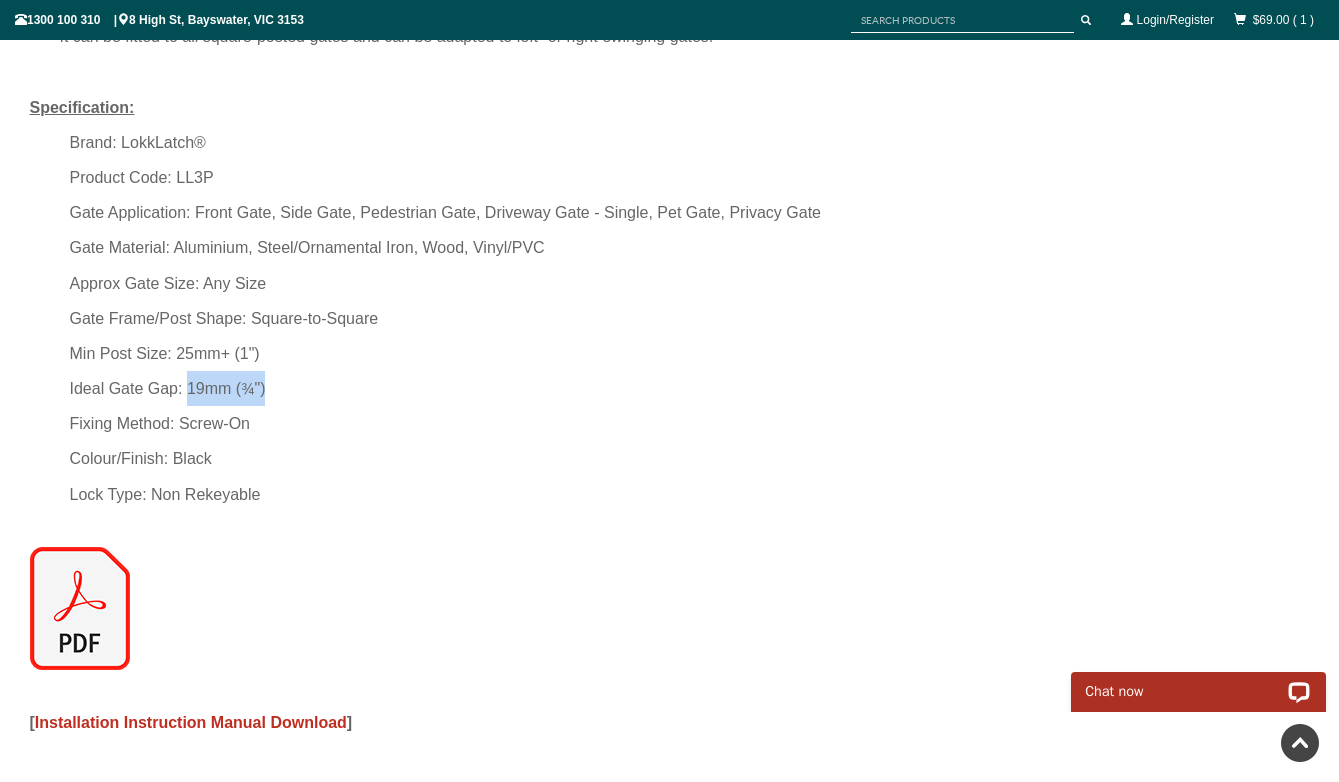 drag, startPoint x: 190, startPoint y: 387, endPoint x: 269, endPoint y: 387, distance: 79 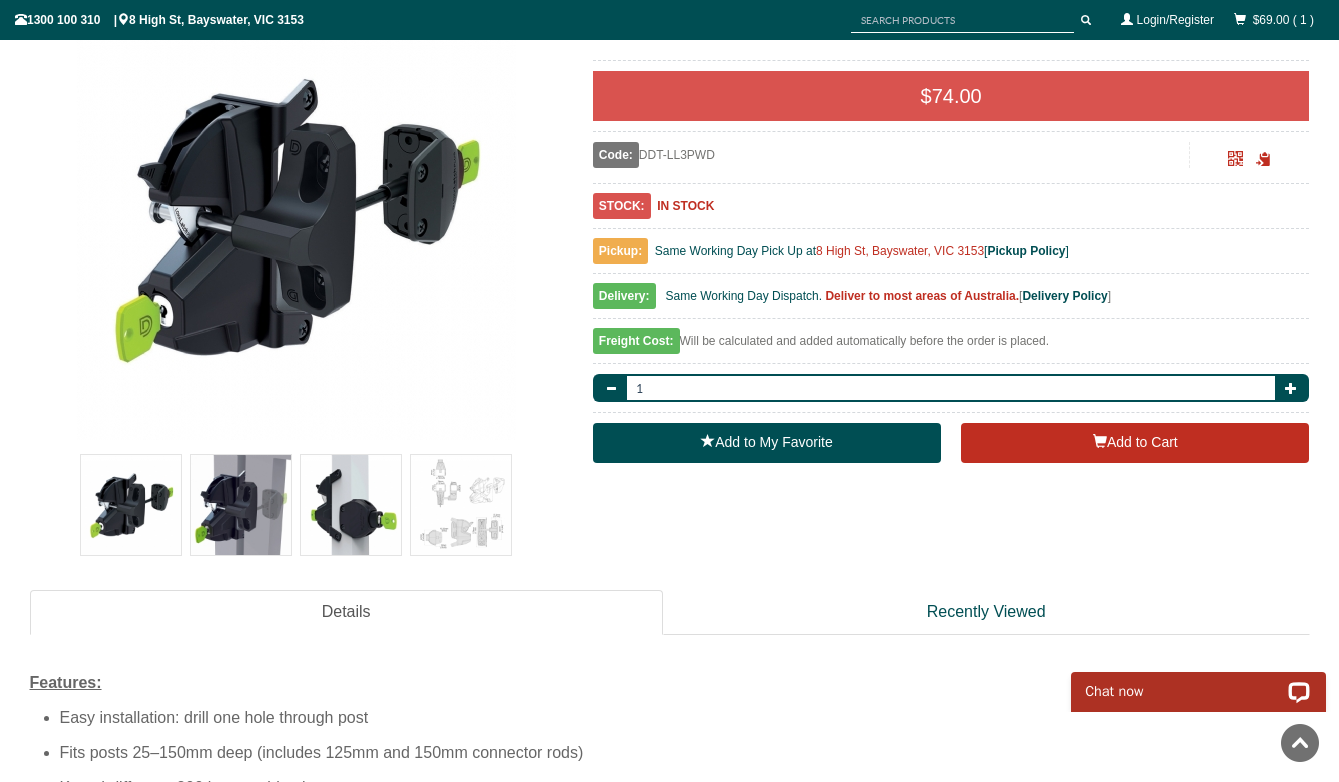 scroll, scrollTop: 319, scrollLeft: 0, axis: vertical 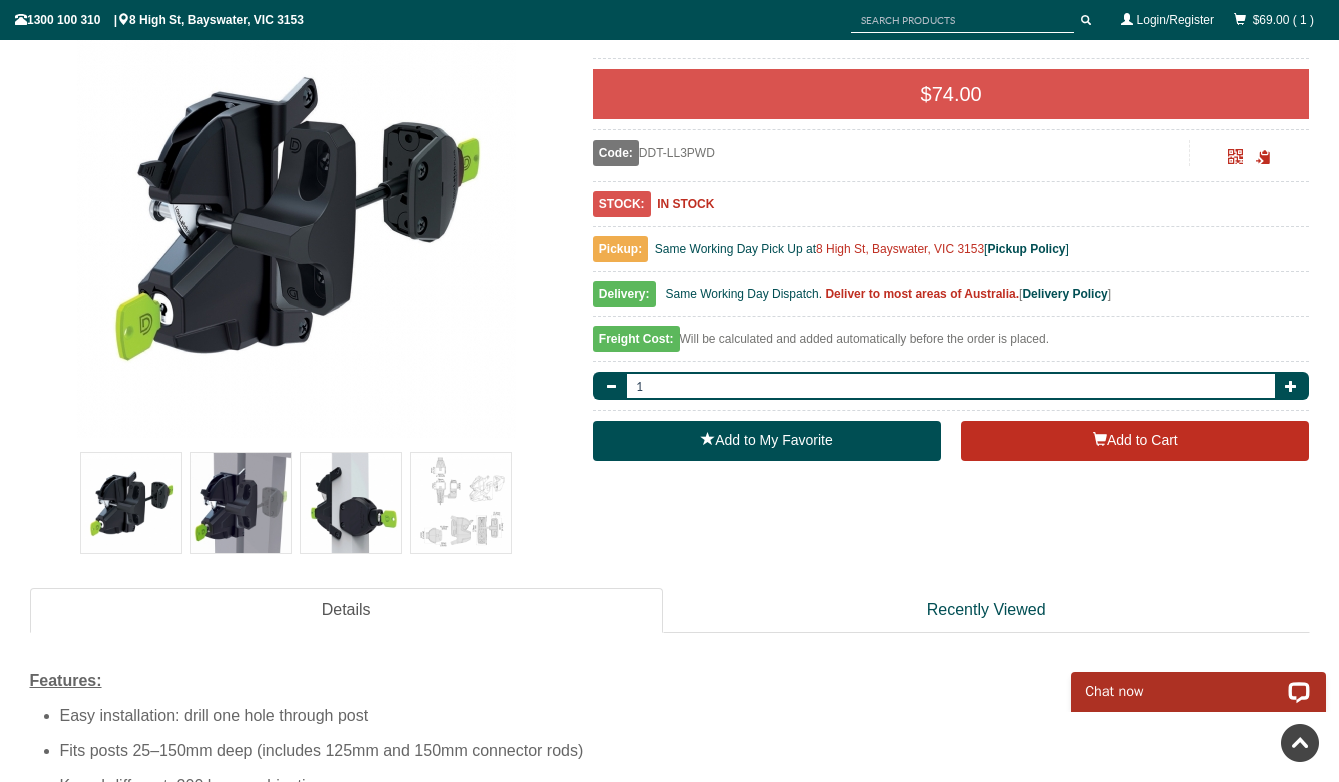 click at bounding box center (461, 503) 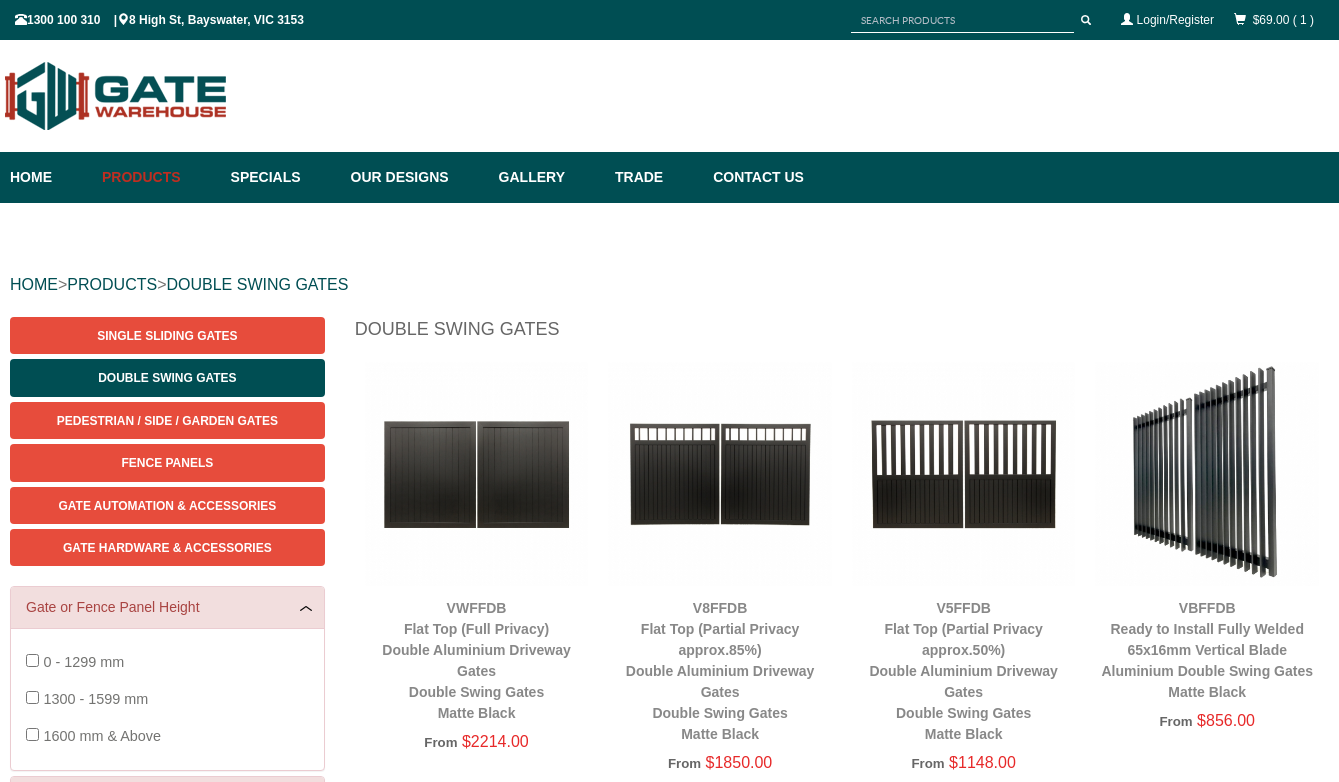 scroll, scrollTop: 50, scrollLeft: 0, axis: vertical 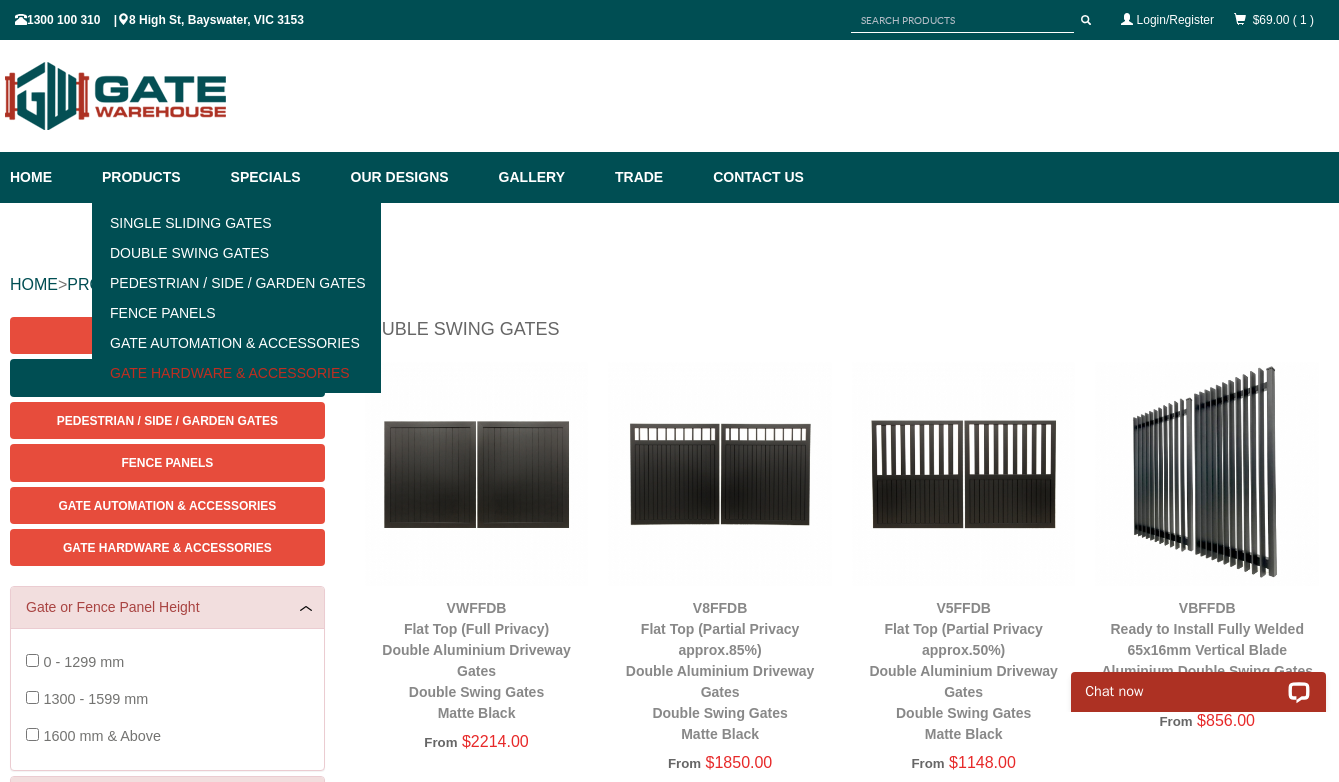 click on "Gate Hardware & Accessories" at bounding box center [236, 373] 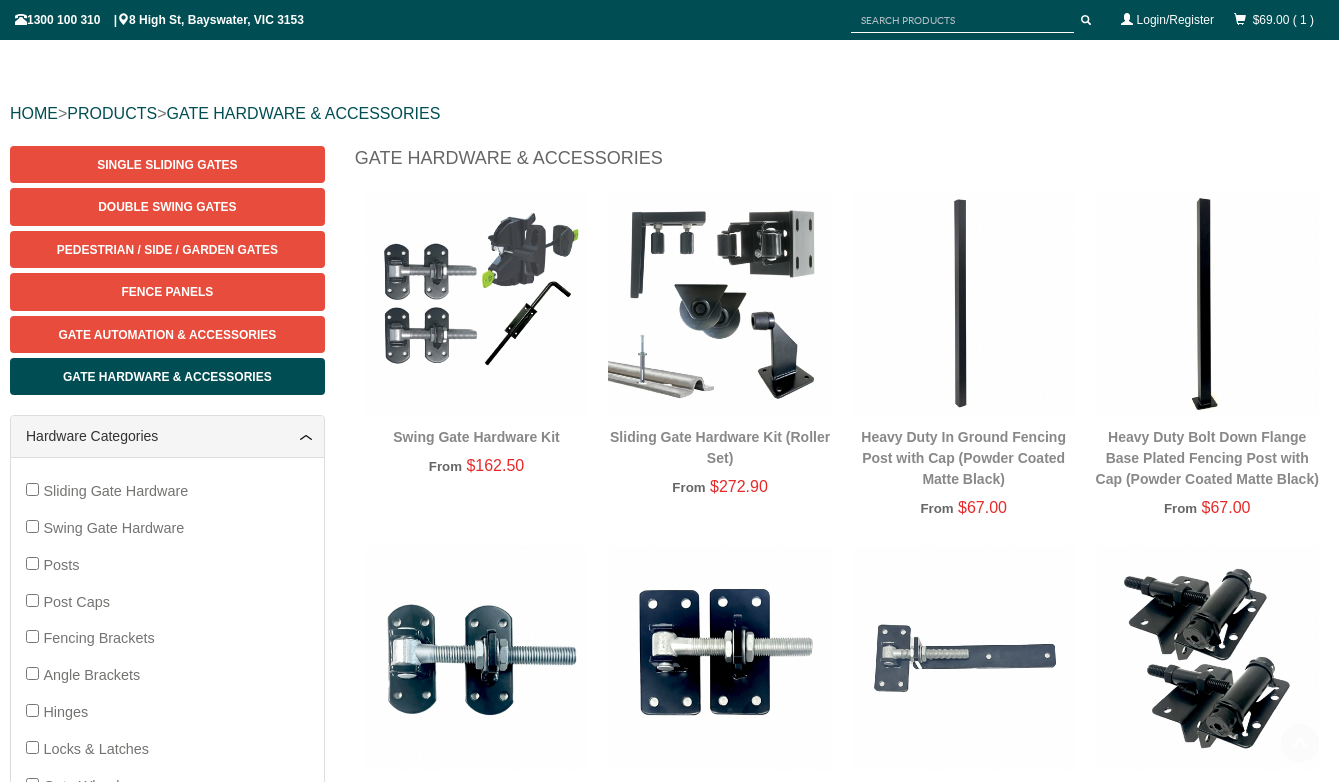 scroll, scrollTop: 459, scrollLeft: 0, axis: vertical 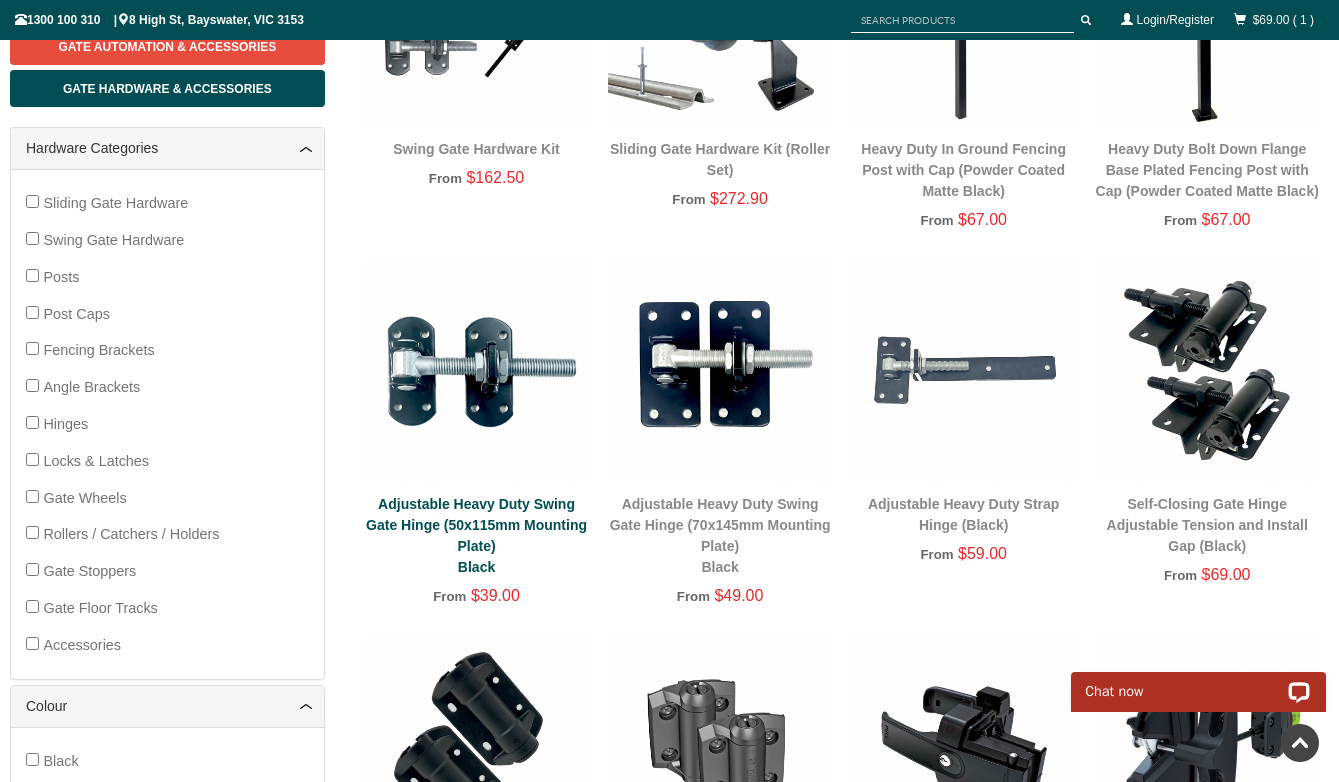 click on "Adjustable Heavy Duty Swing Gate Hinge (50x115mm Mounting Plate) Black" at bounding box center [476, 535] 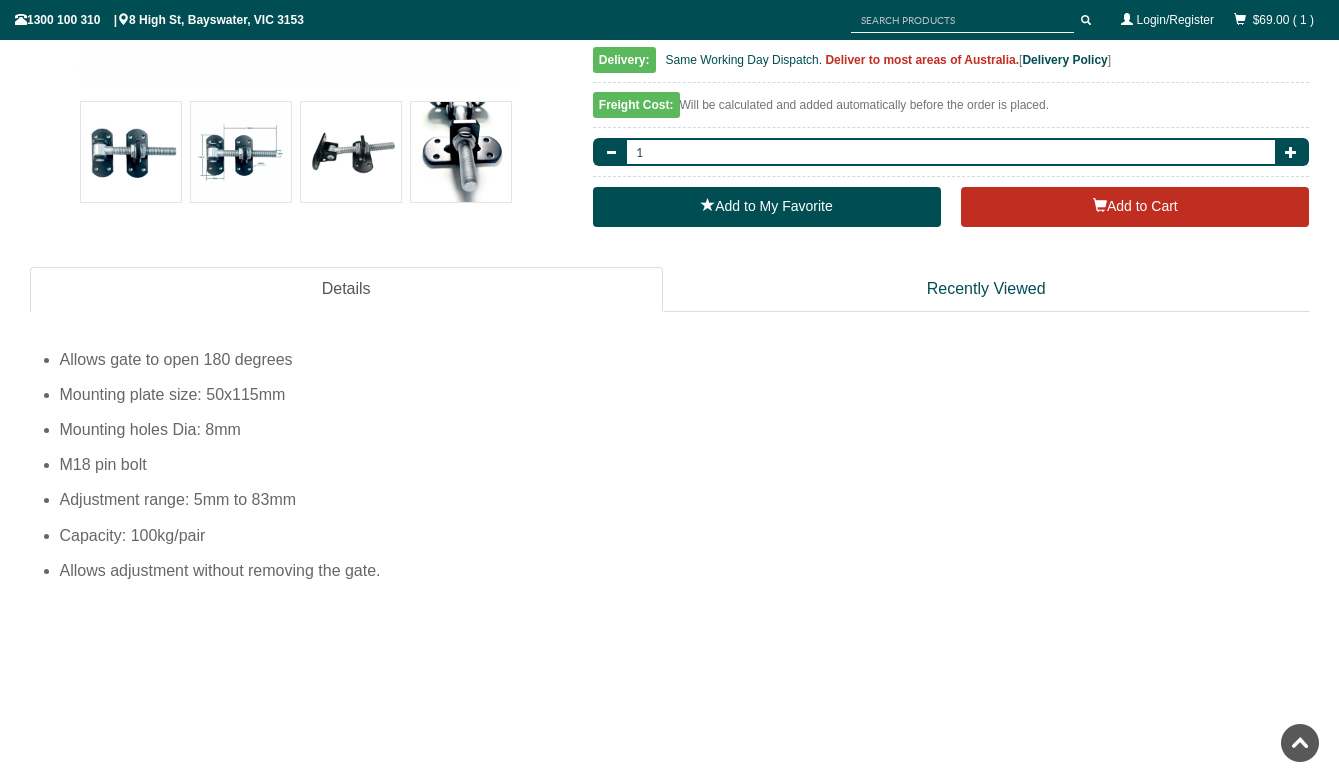 scroll, scrollTop: 738, scrollLeft: 0, axis: vertical 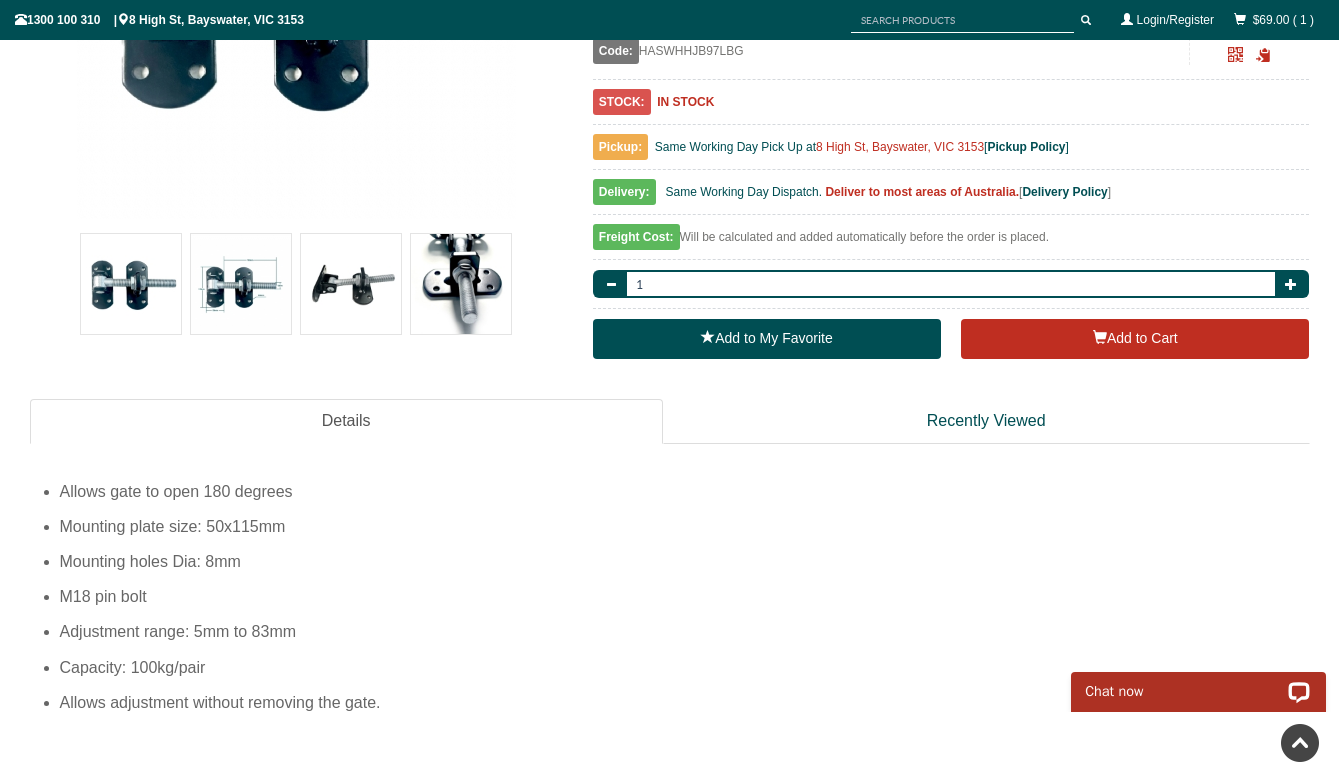 click at bounding box center (351, 284) 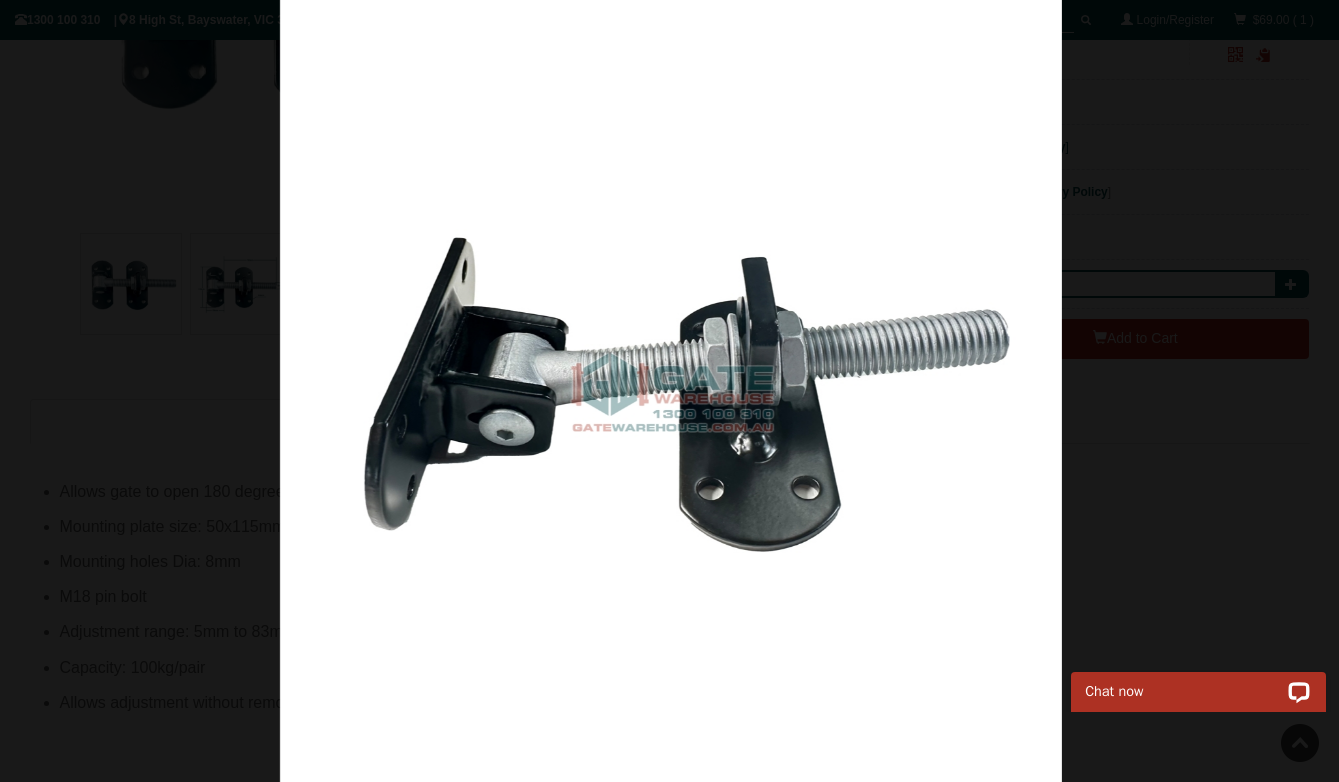 click at bounding box center [670, 391] 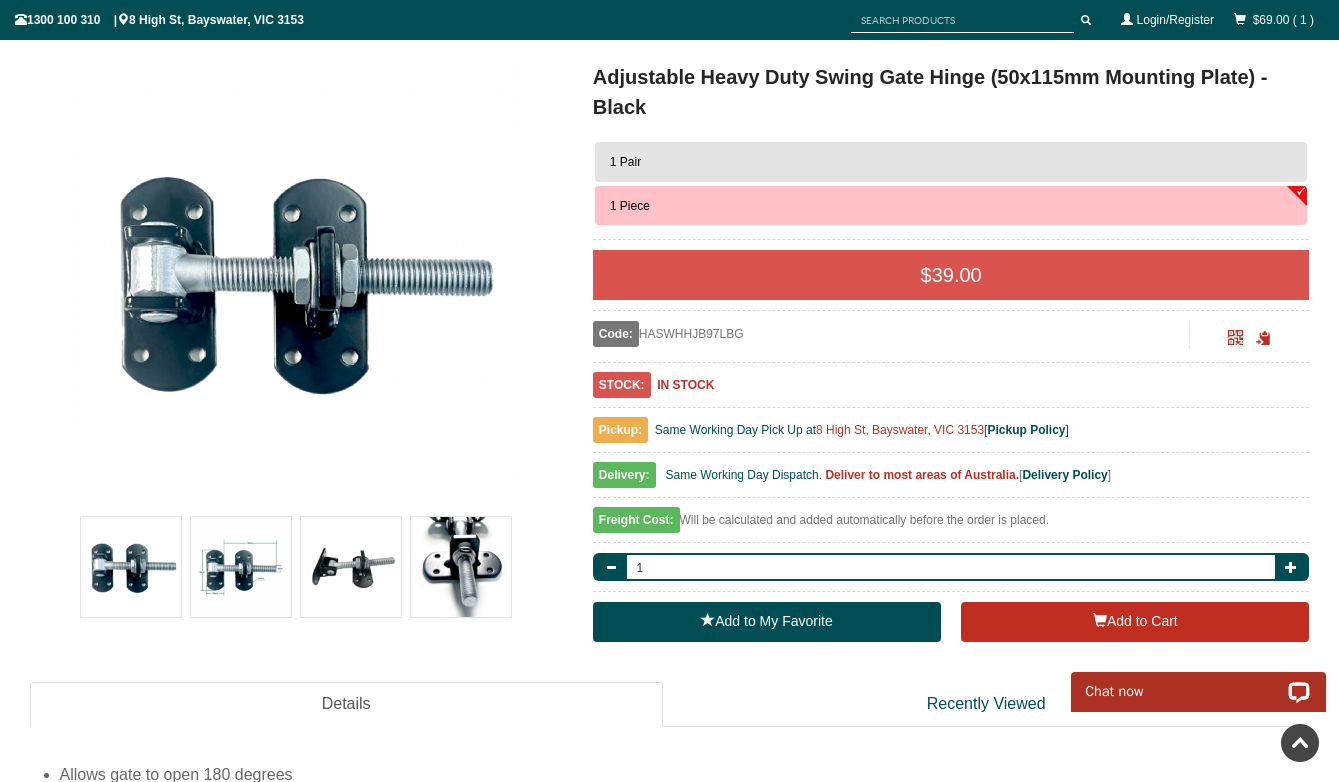 scroll, scrollTop: 3, scrollLeft: 0, axis: vertical 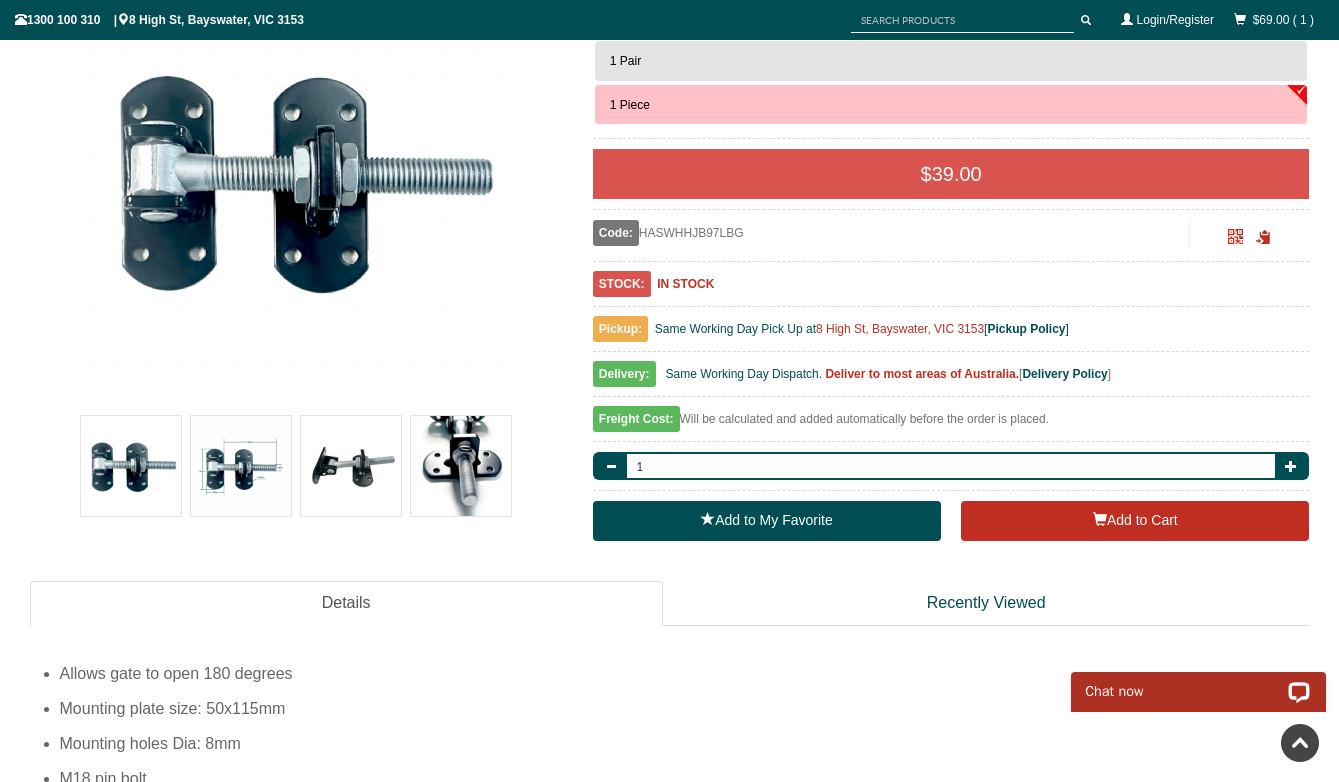 click at bounding box center [351, 466] 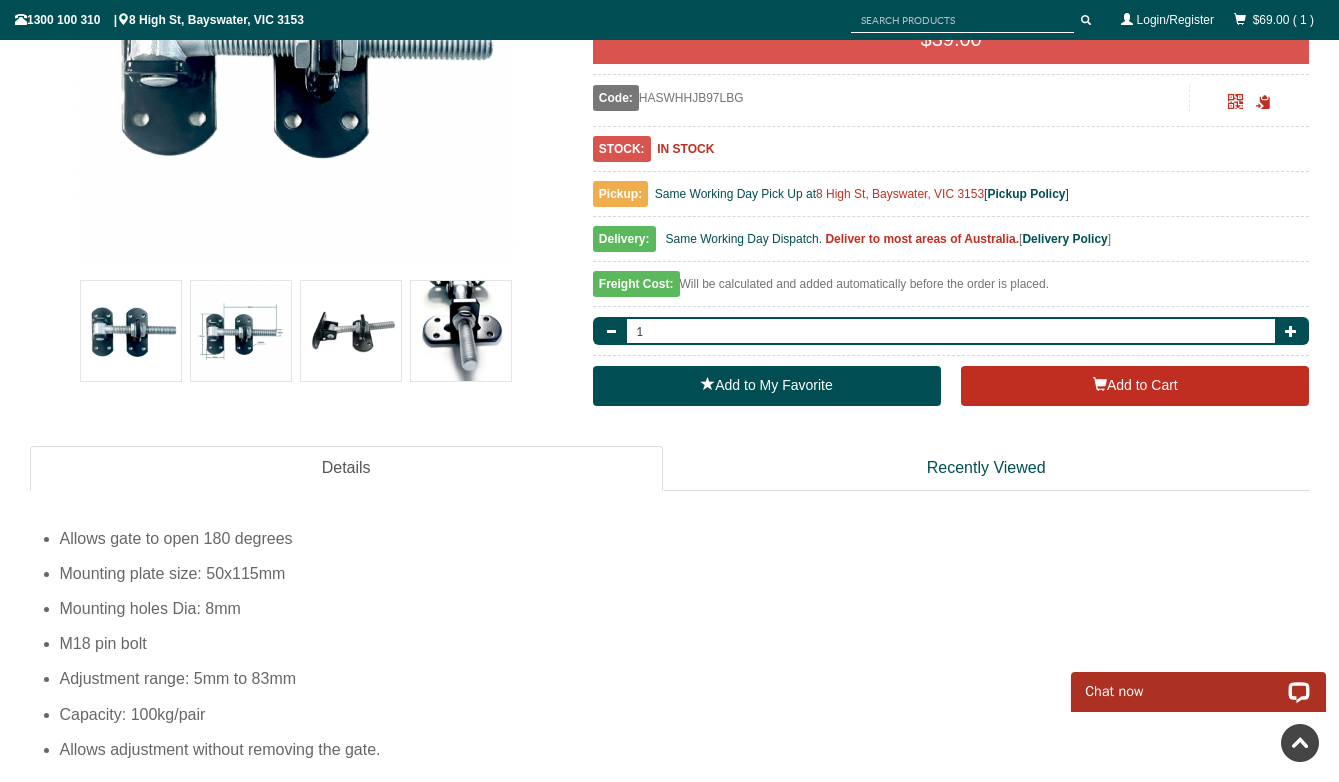 scroll, scrollTop: 494, scrollLeft: 0, axis: vertical 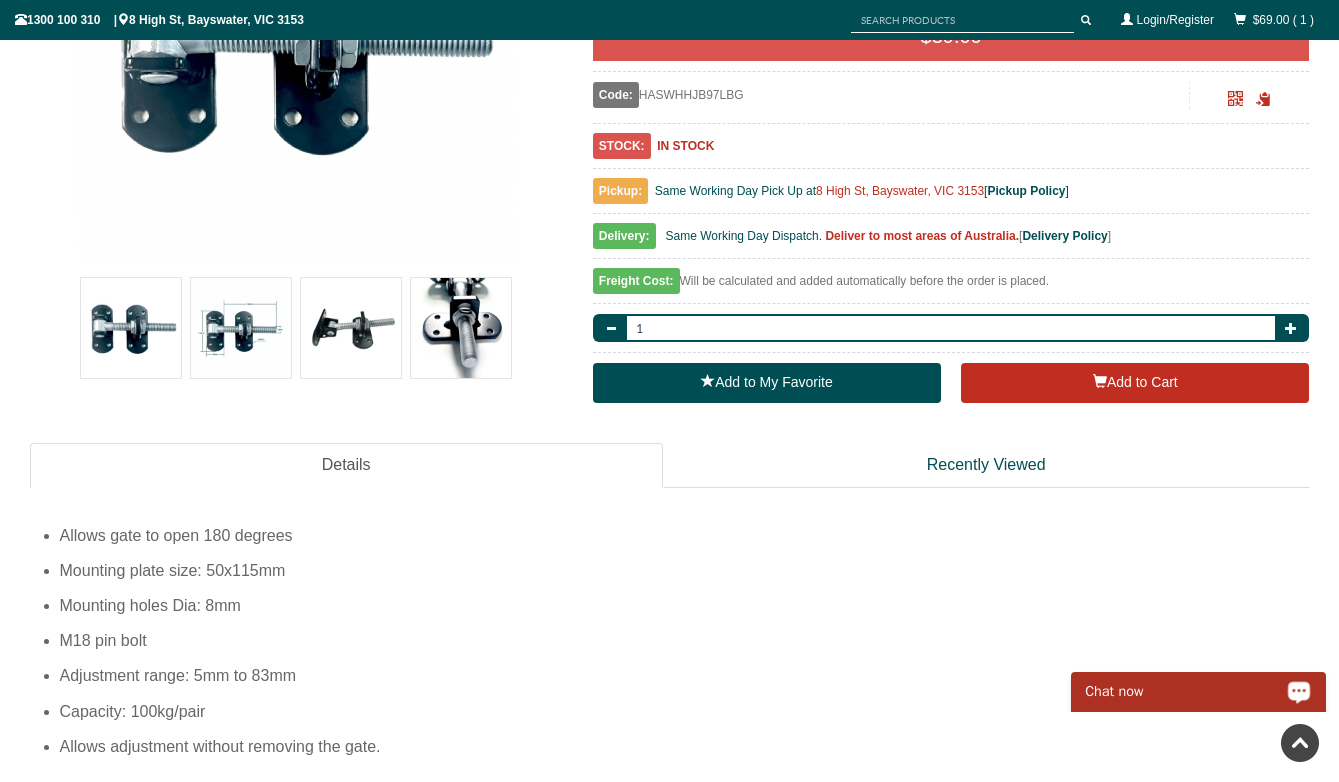 click on "Chat now" at bounding box center (1185, 692) 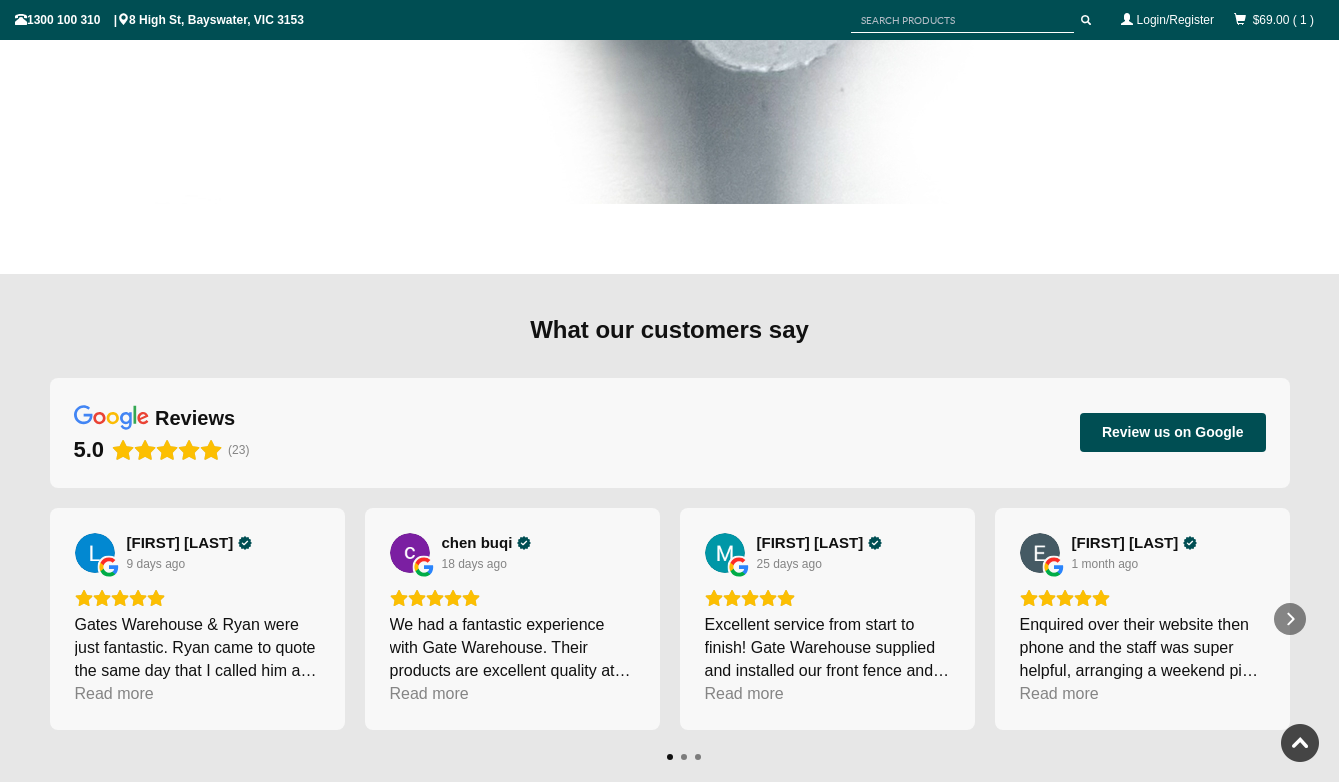 scroll, scrollTop: 5207, scrollLeft: 0, axis: vertical 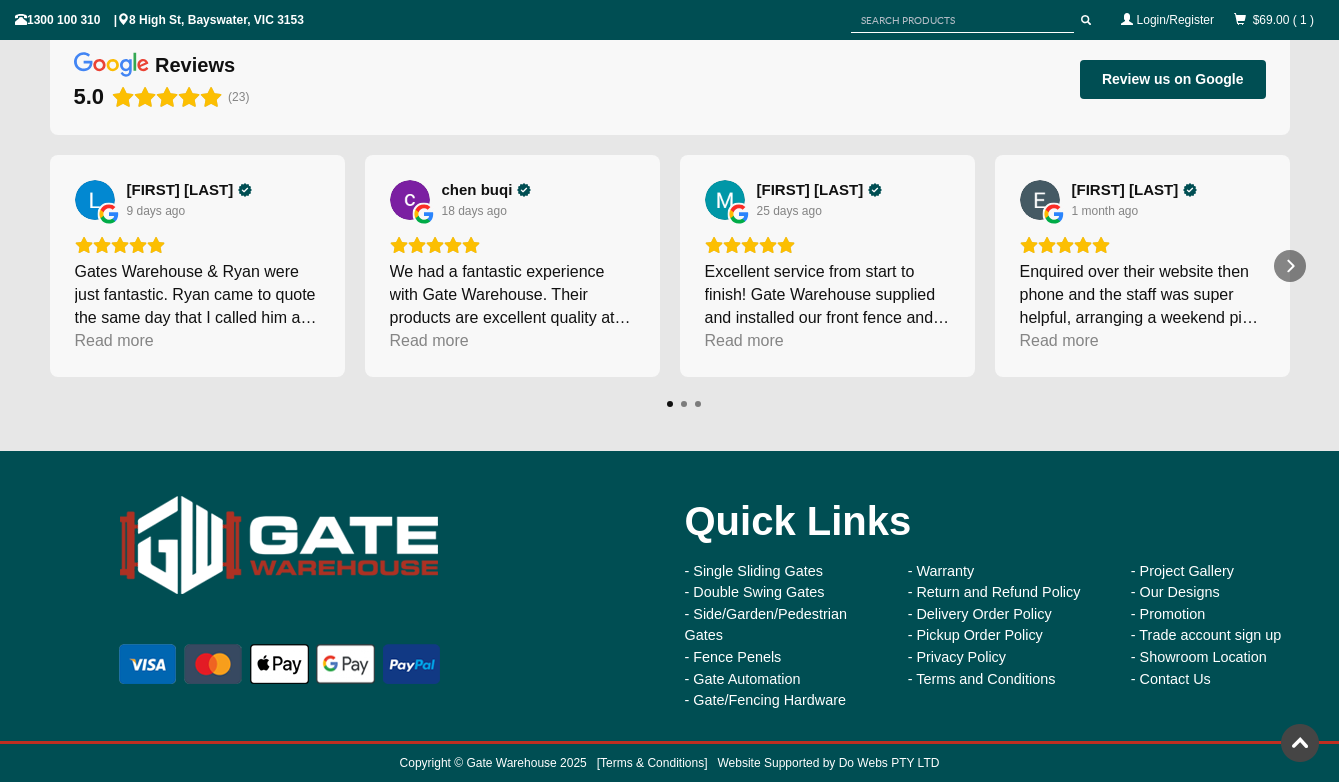 click at bounding box center [335, 596] 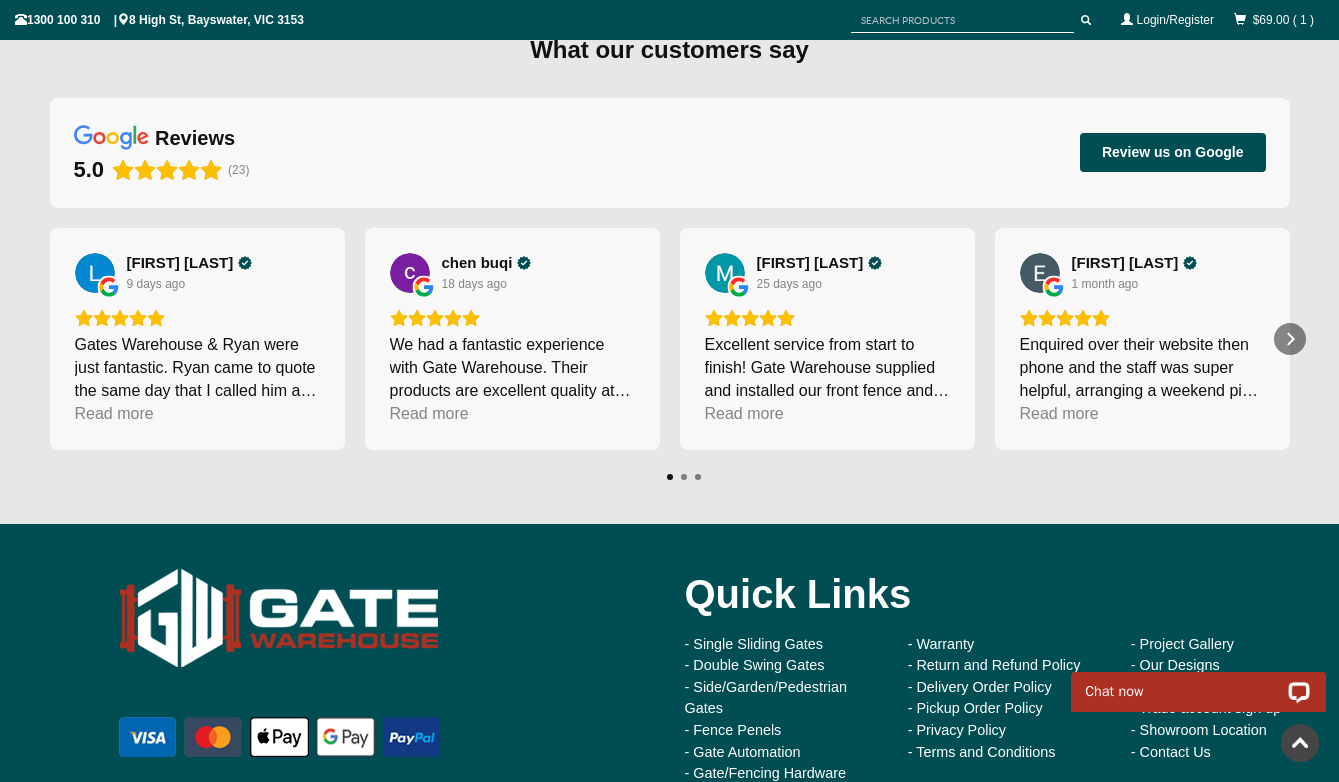 scroll, scrollTop: 5132, scrollLeft: 0, axis: vertical 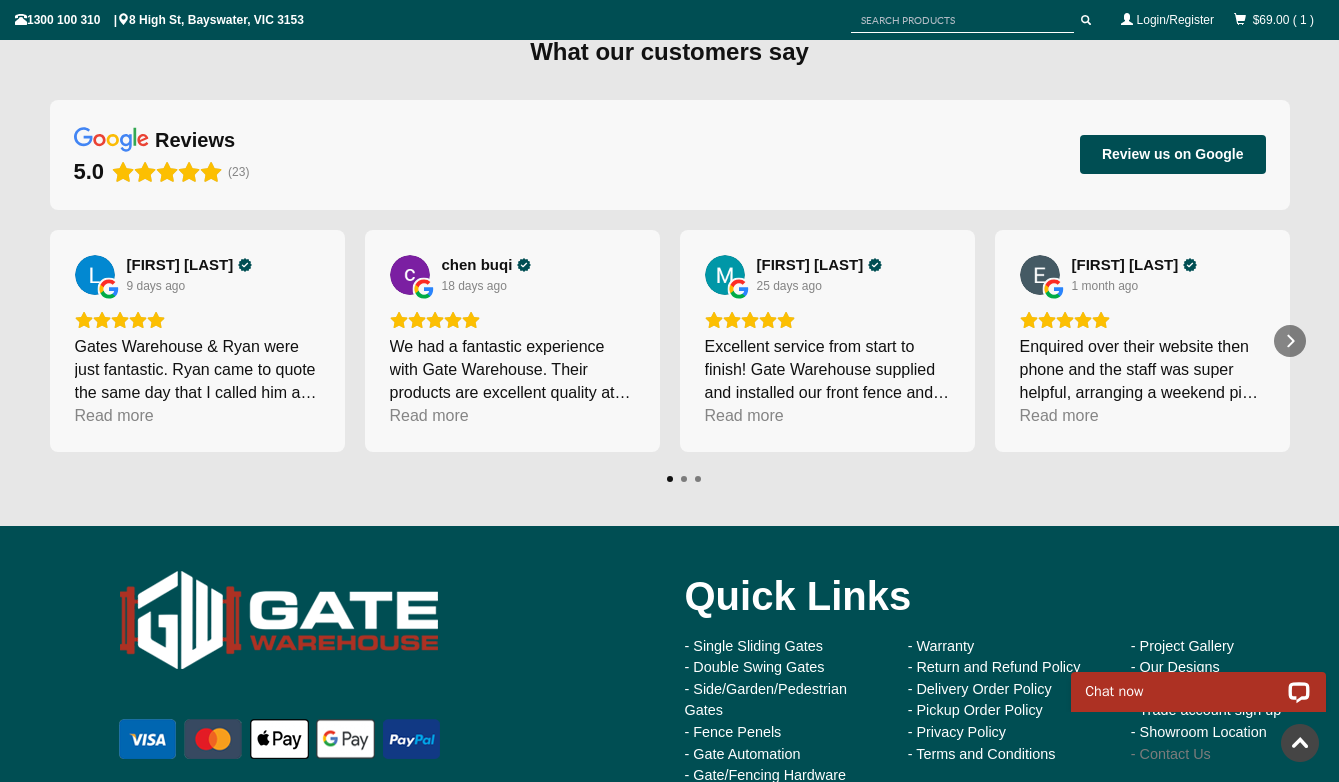 click on "- Contact Us" at bounding box center (1171, 754) 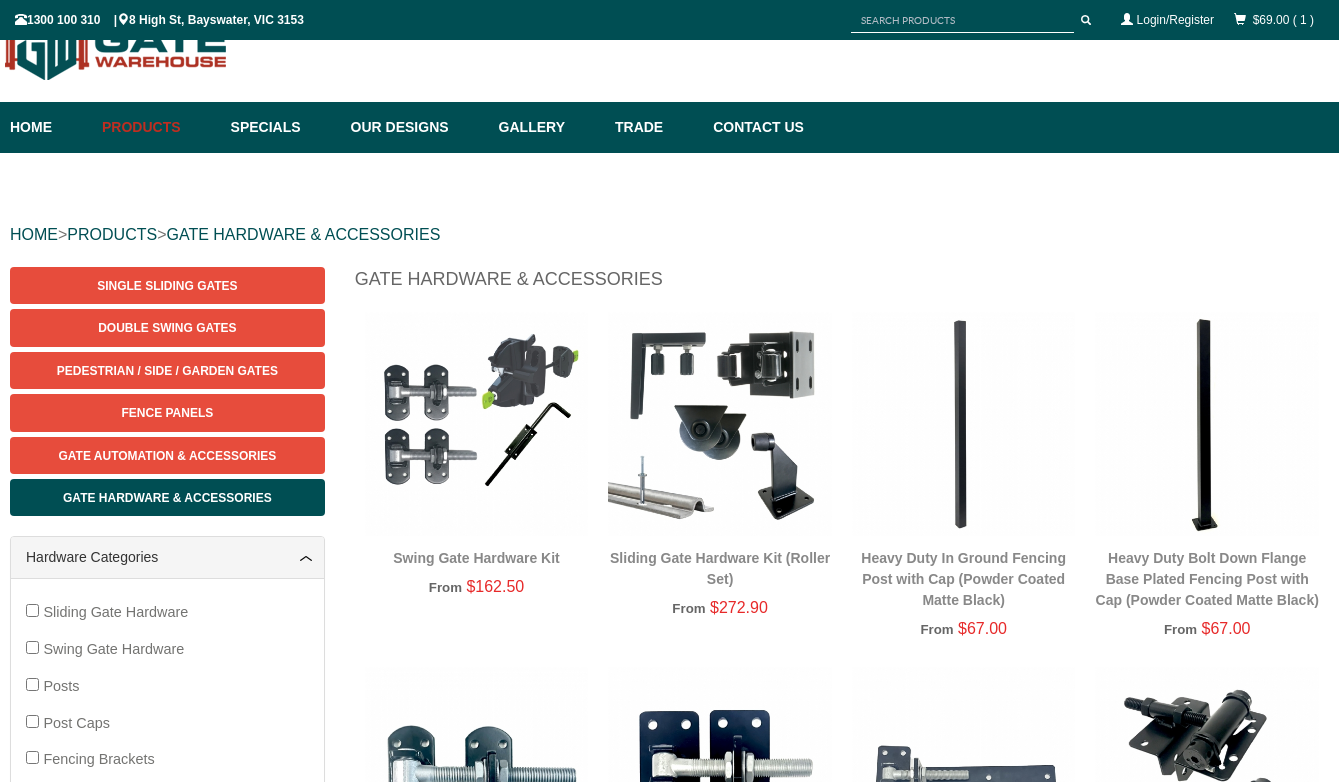 scroll, scrollTop: 974, scrollLeft: 0, axis: vertical 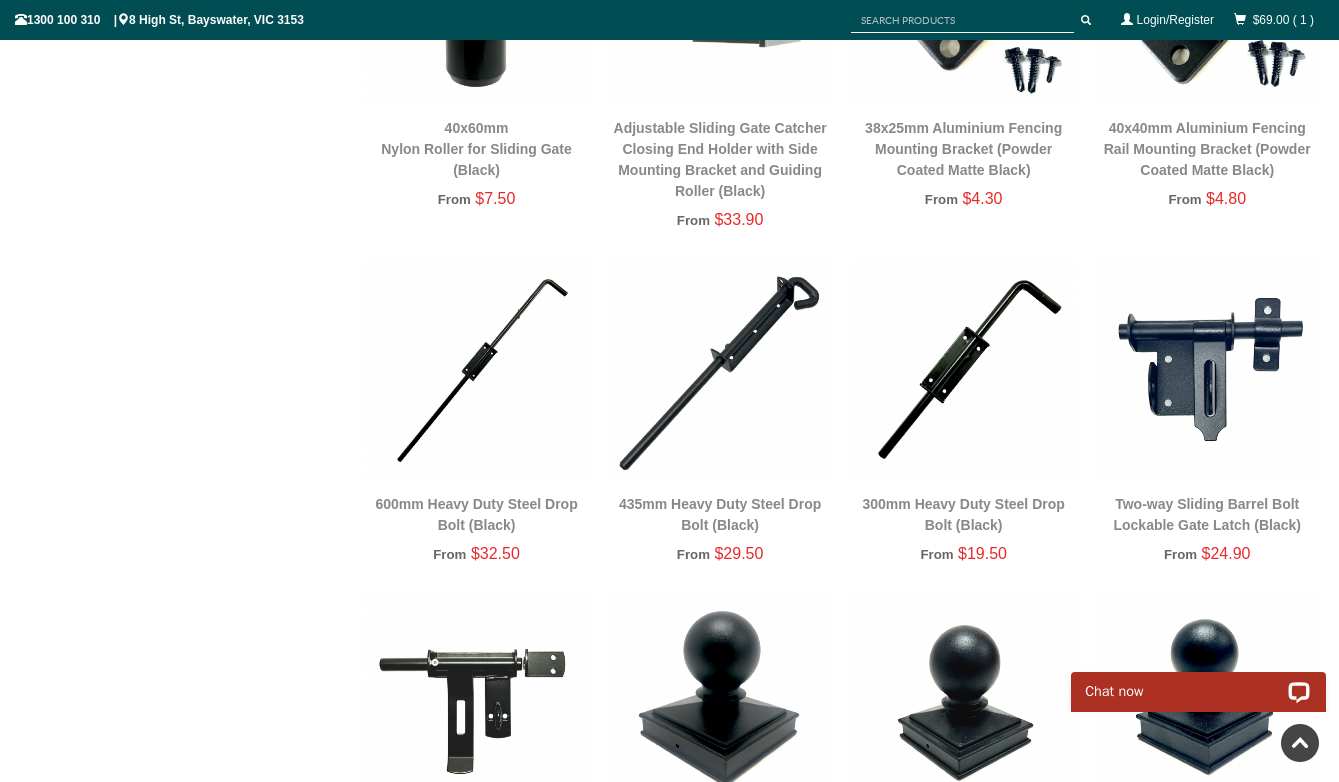 click at bounding box center (720, 370) 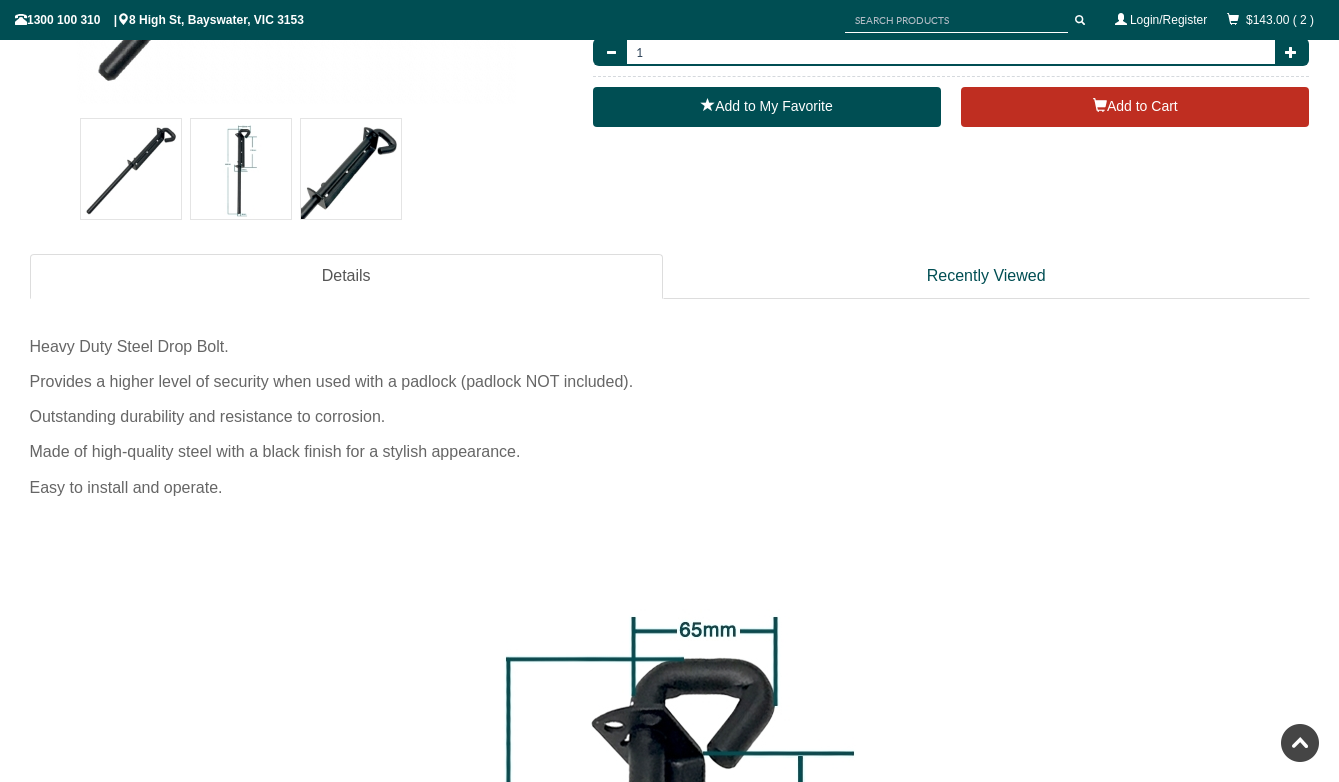 scroll, scrollTop: 659, scrollLeft: 0, axis: vertical 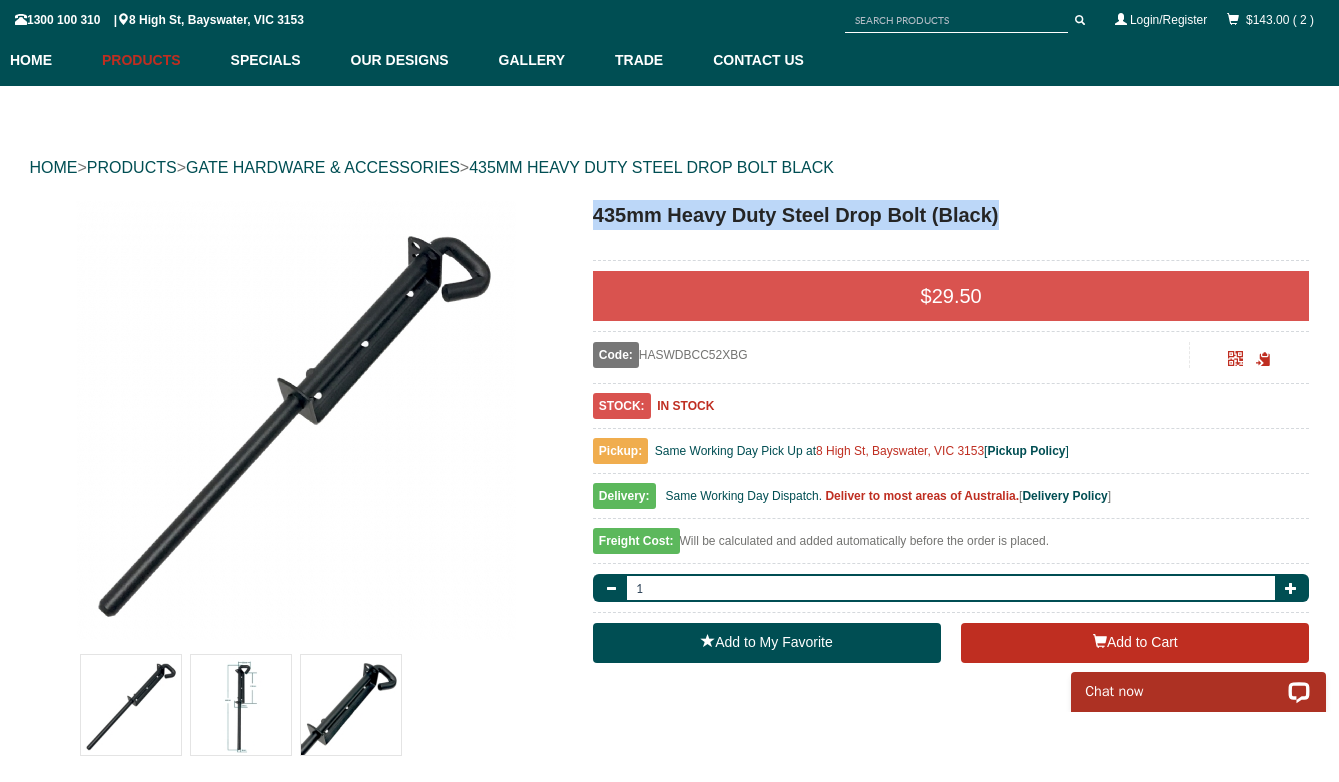 drag, startPoint x: 592, startPoint y: 217, endPoint x: 1006, endPoint y: 211, distance: 414.0435 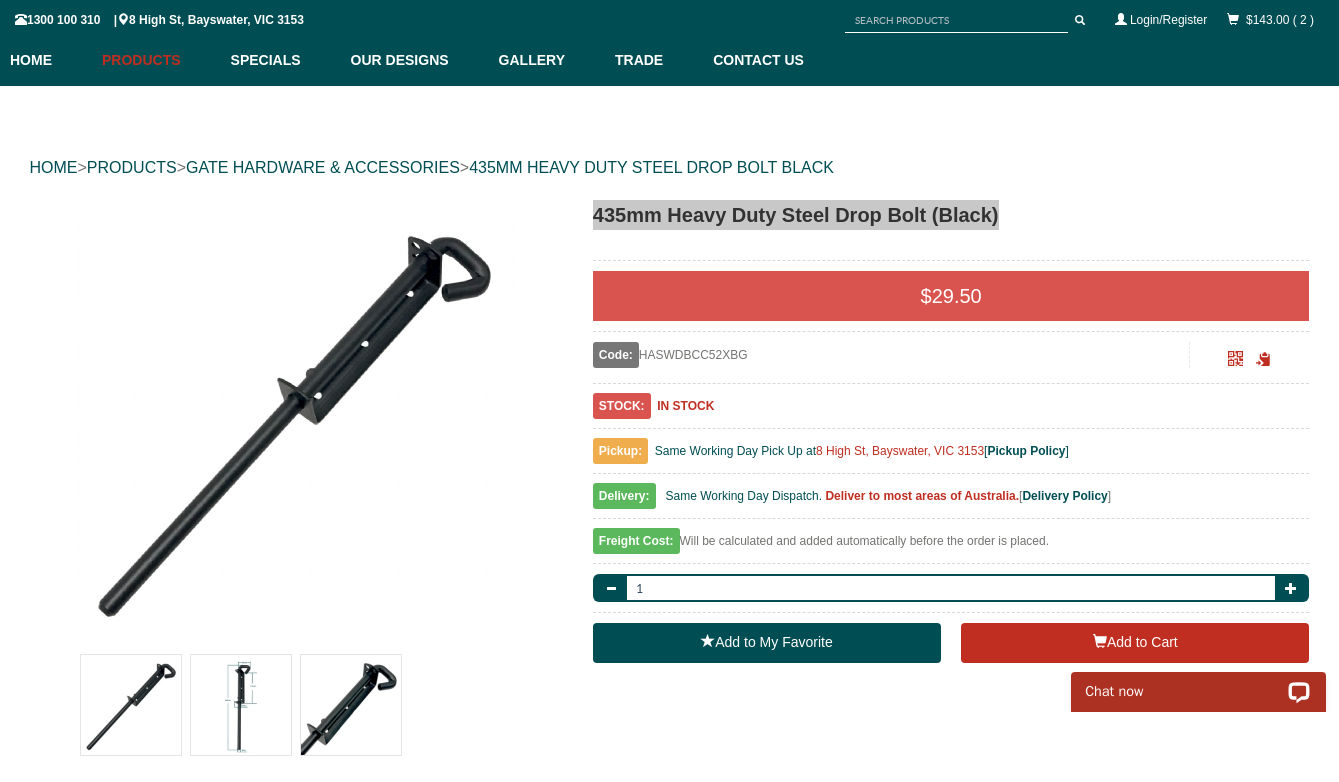 drag, startPoint x: 944, startPoint y: 217, endPoint x: 938, endPoint y: 229, distance: 13.416408 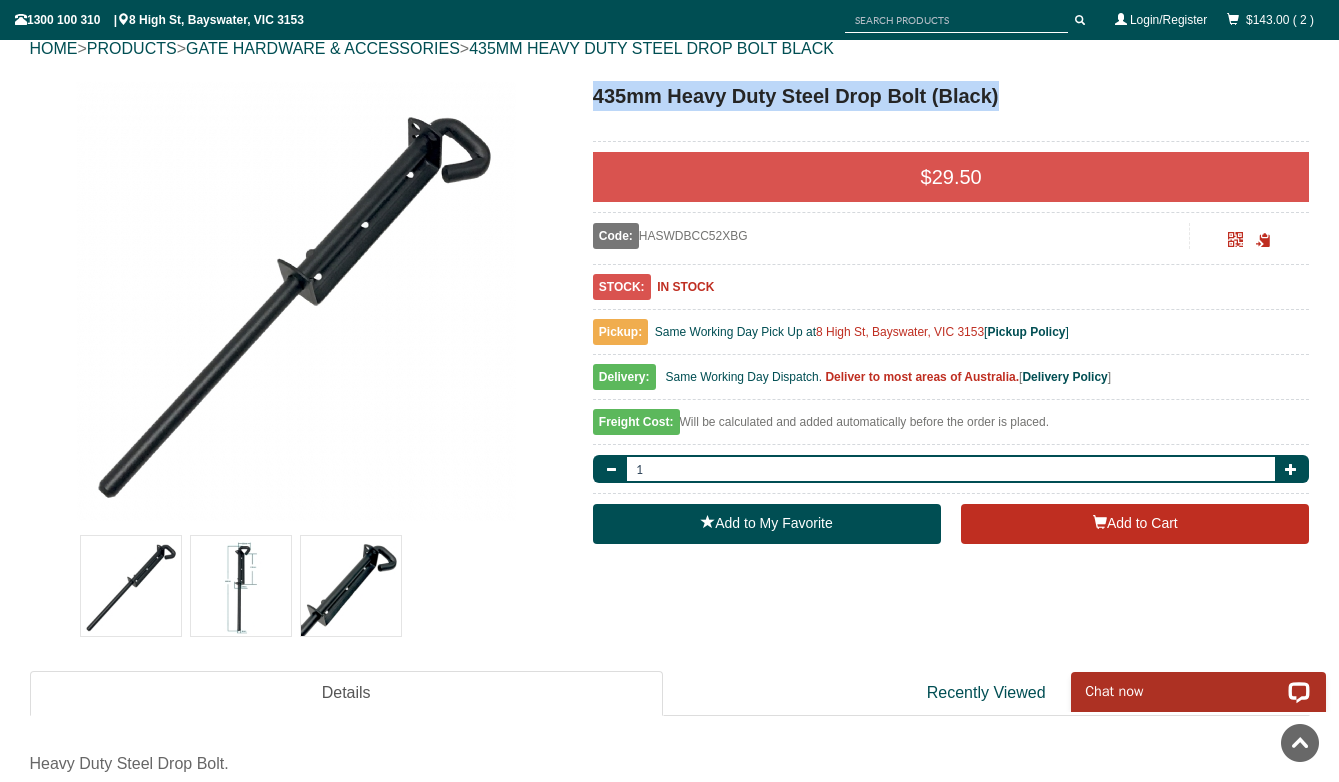 scroll, scrollTop: 0, scrollLeft: 0, axis: both 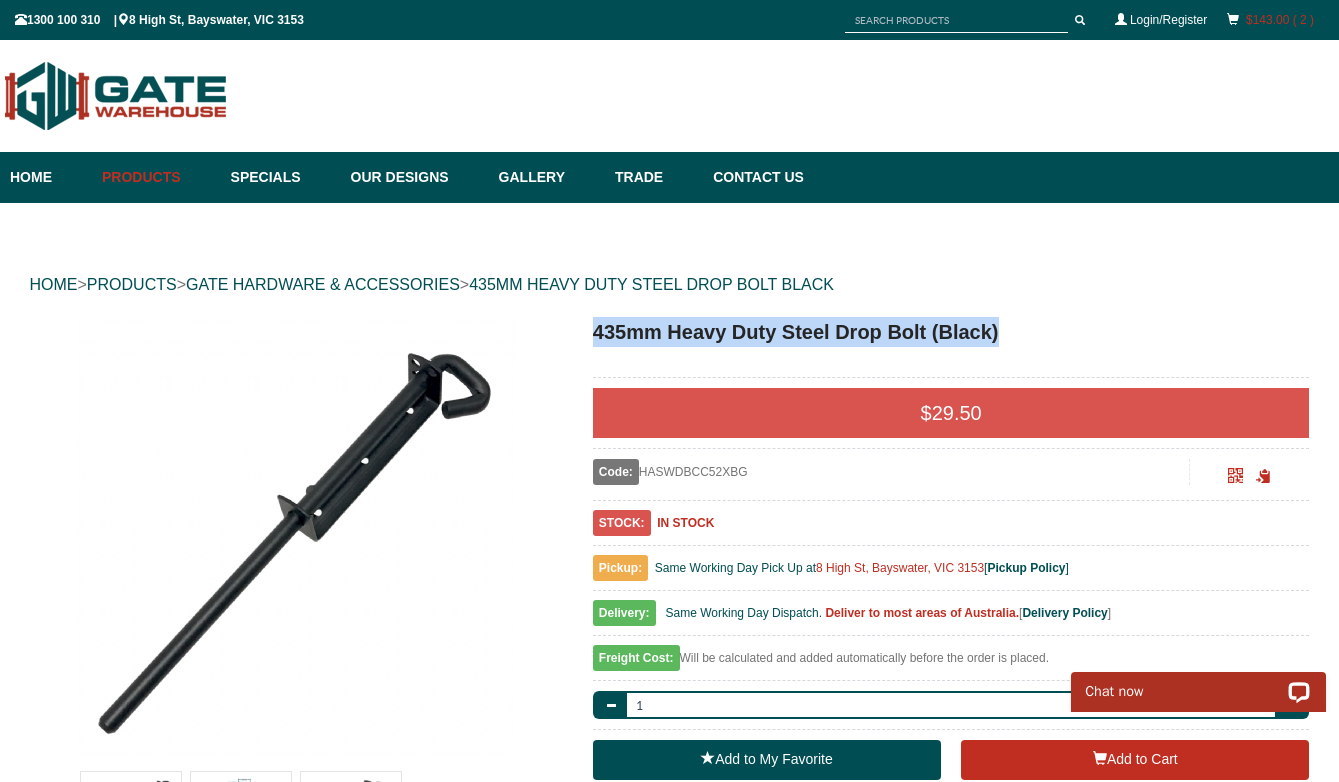 click on "$143.00 ( 2 )" at bounding box center [1280, 20] 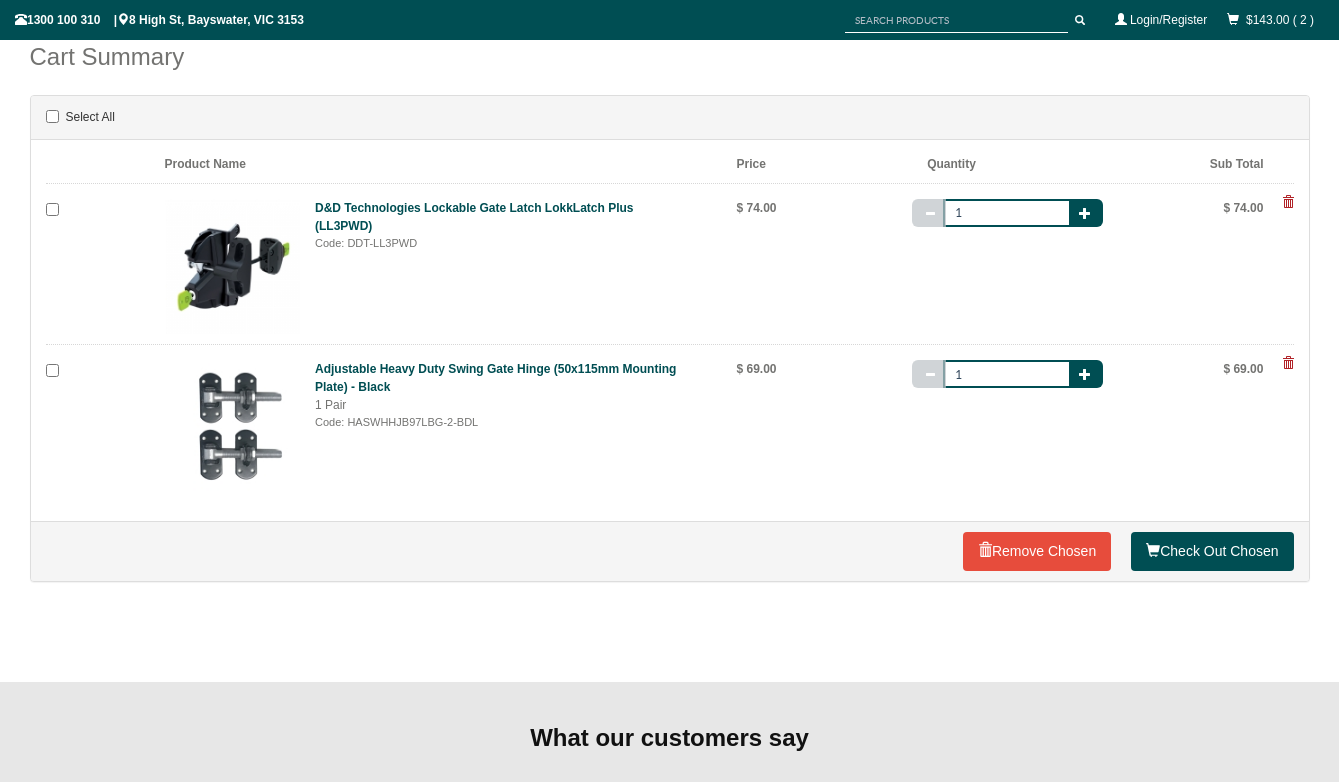 scroll, scrollTop: 280, scrollLeft: 0, axis: vertical 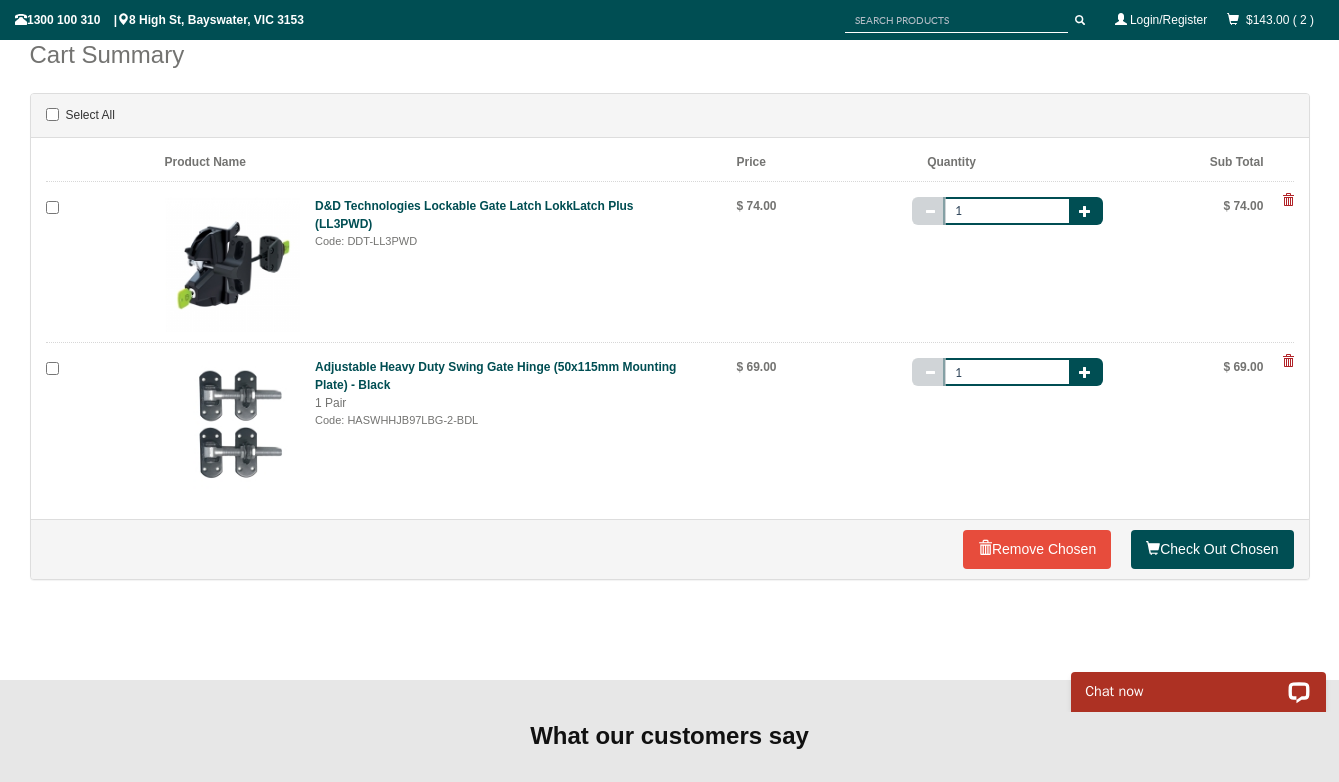 click at bounding box center (1288, 200) 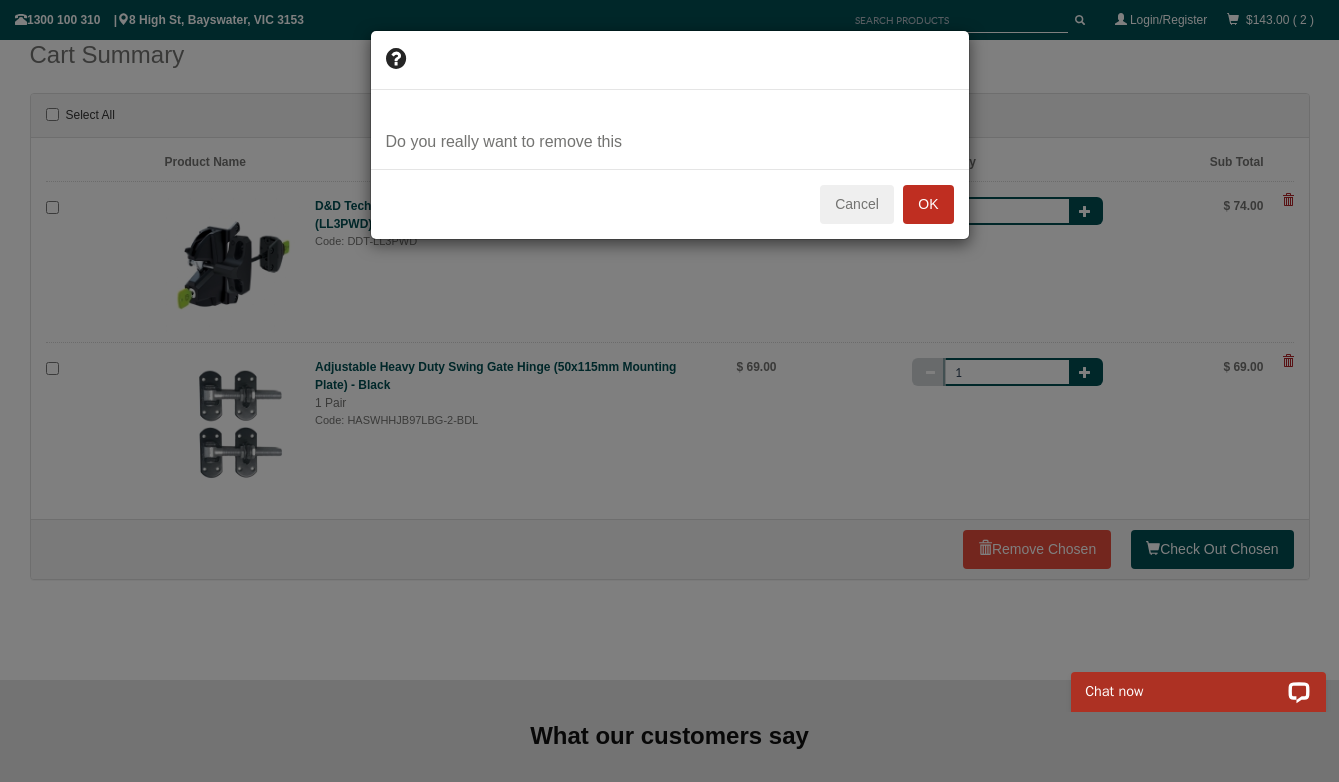 click on "OK" at bounding box center (928, 205) 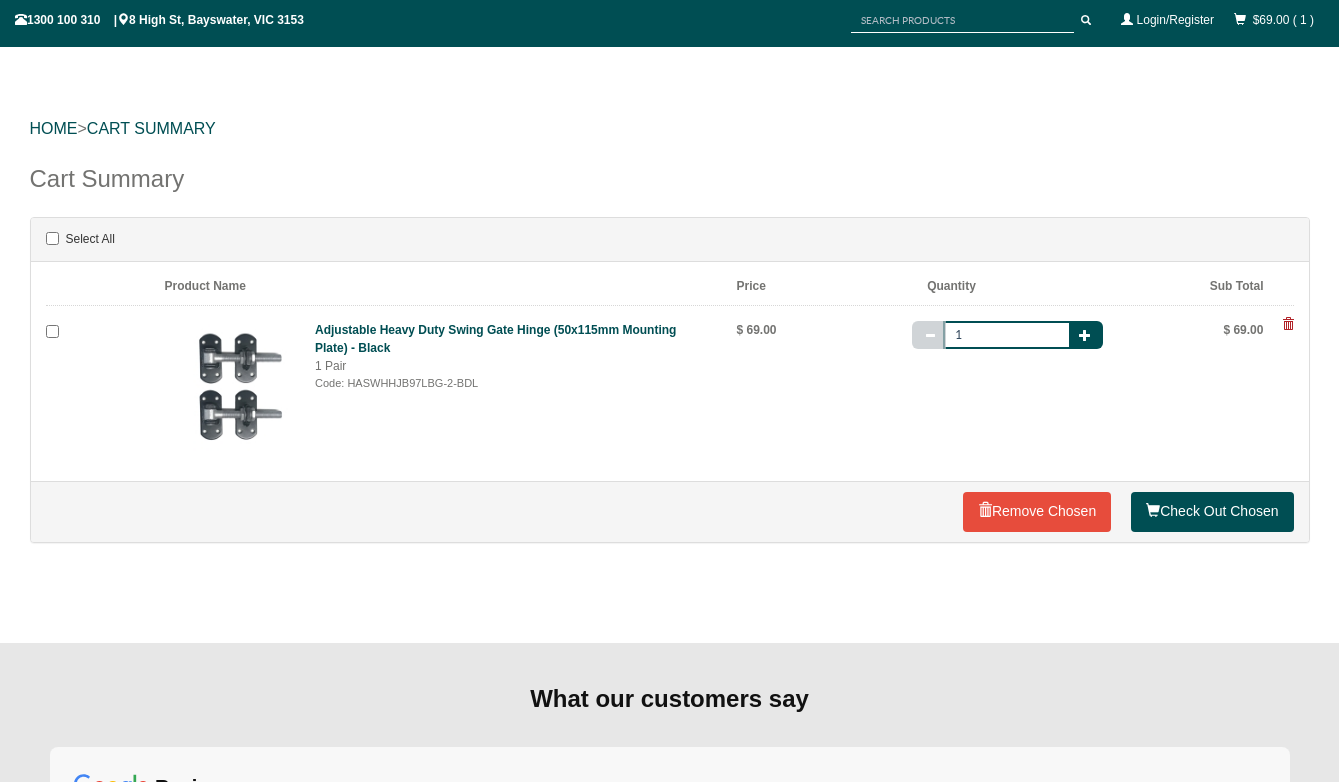scroll, scrollTop: 157, scrollLeft: 0, axis: vertical 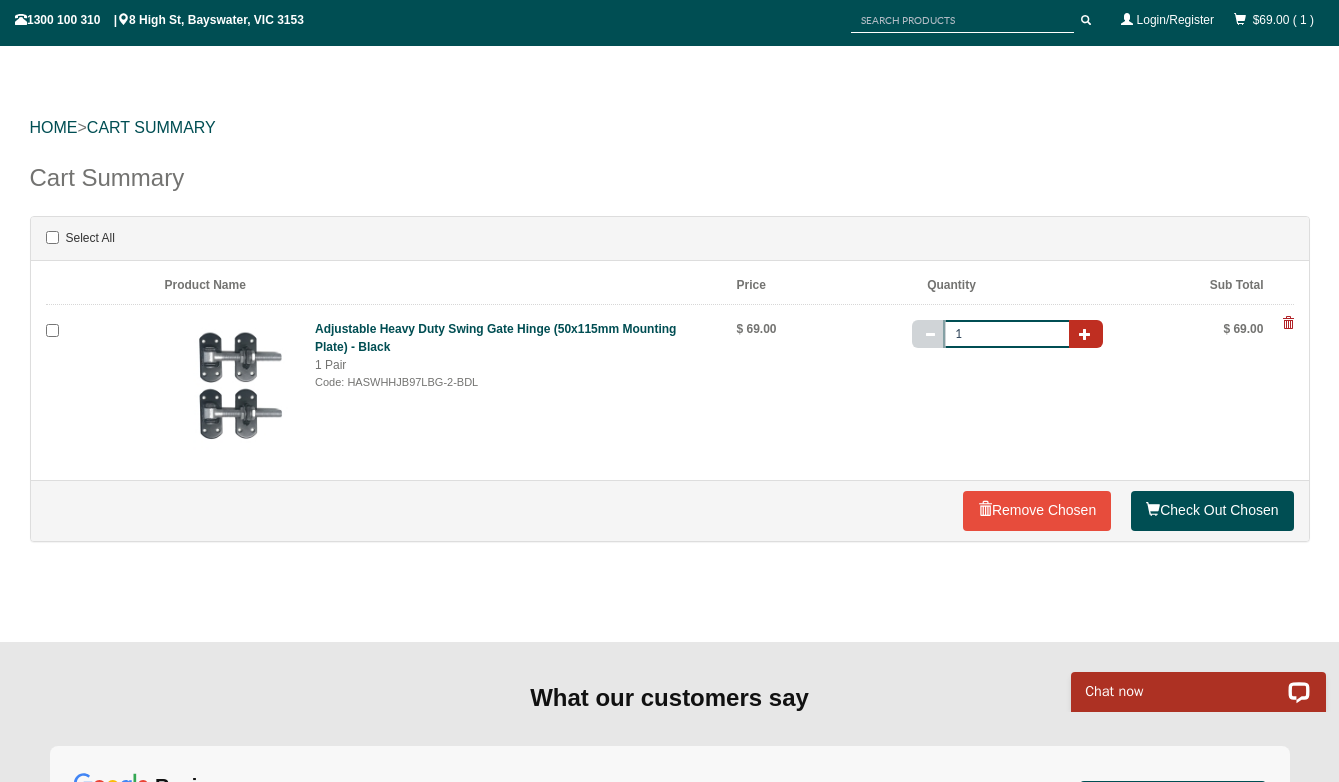 click at bounding box center (1085, 334) 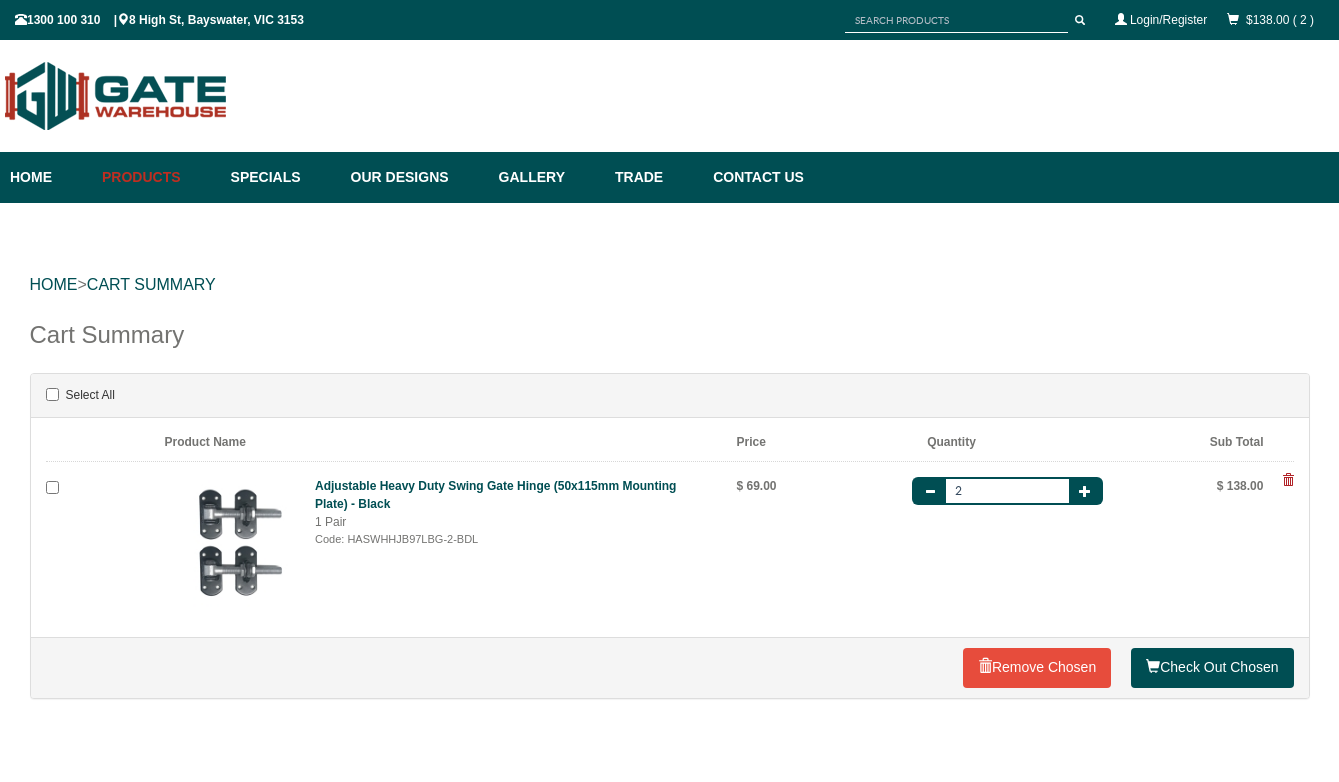 scroll, scrollTop: 0, scrollLeft: 0, axis: both 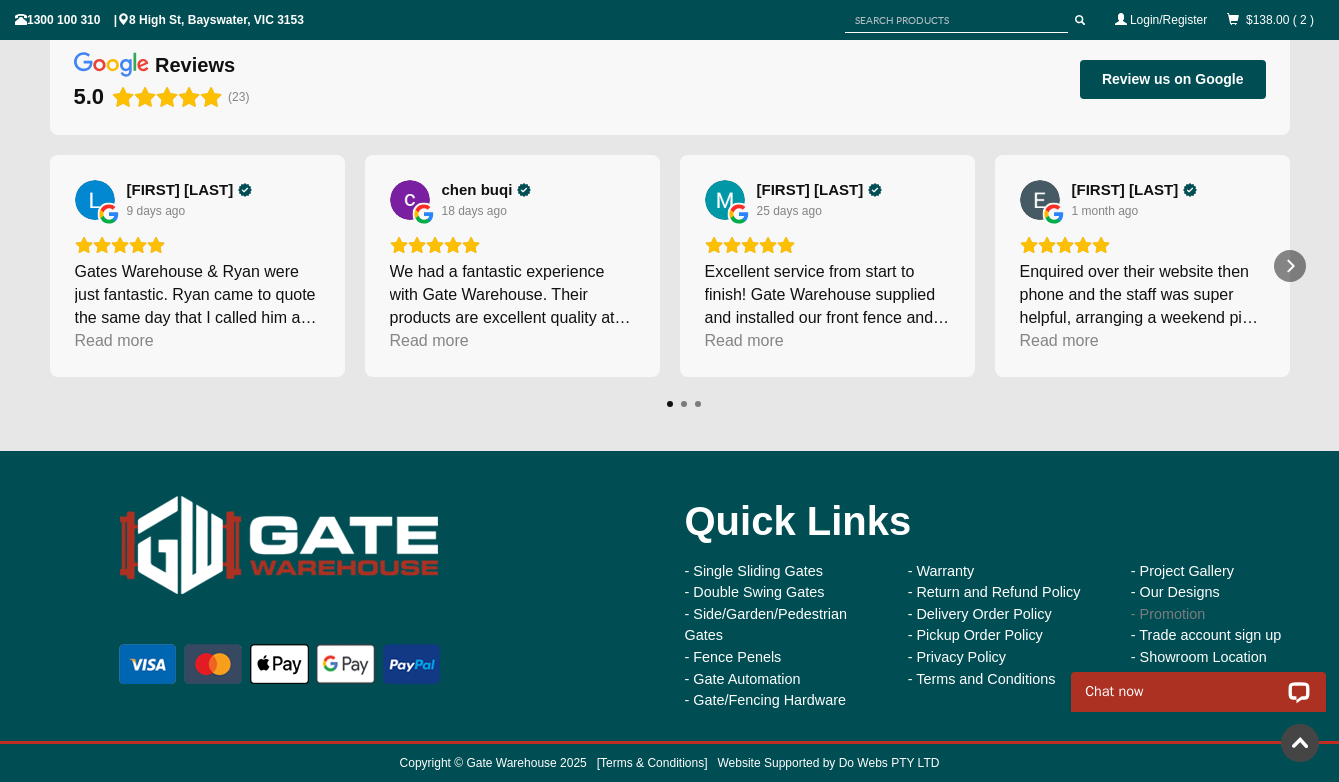 click on "- Promotion" at bounding box center (1168, 614) 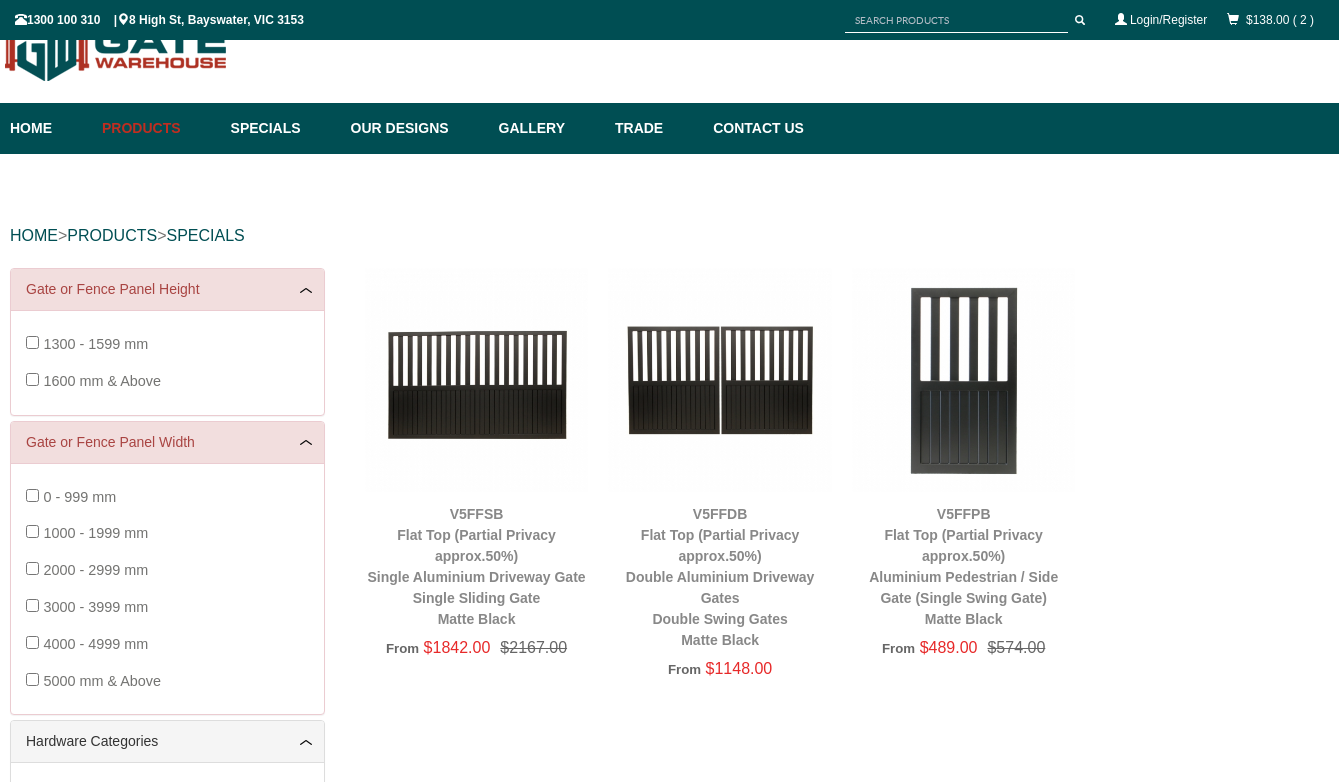 scroll, scrollTop: 50, scrollLeft: 0, axis: vertical 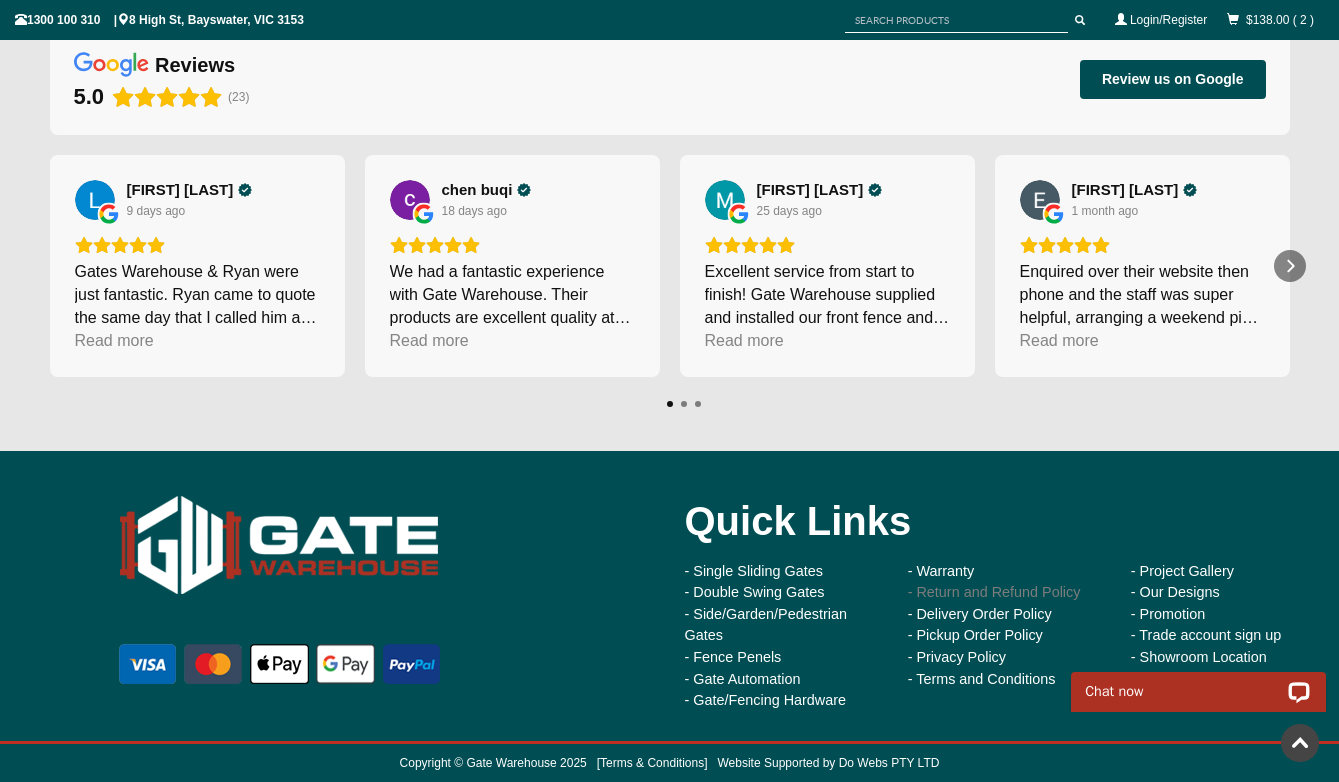 click on "- Return and Refund Policy" at bounding box center [994, 592] 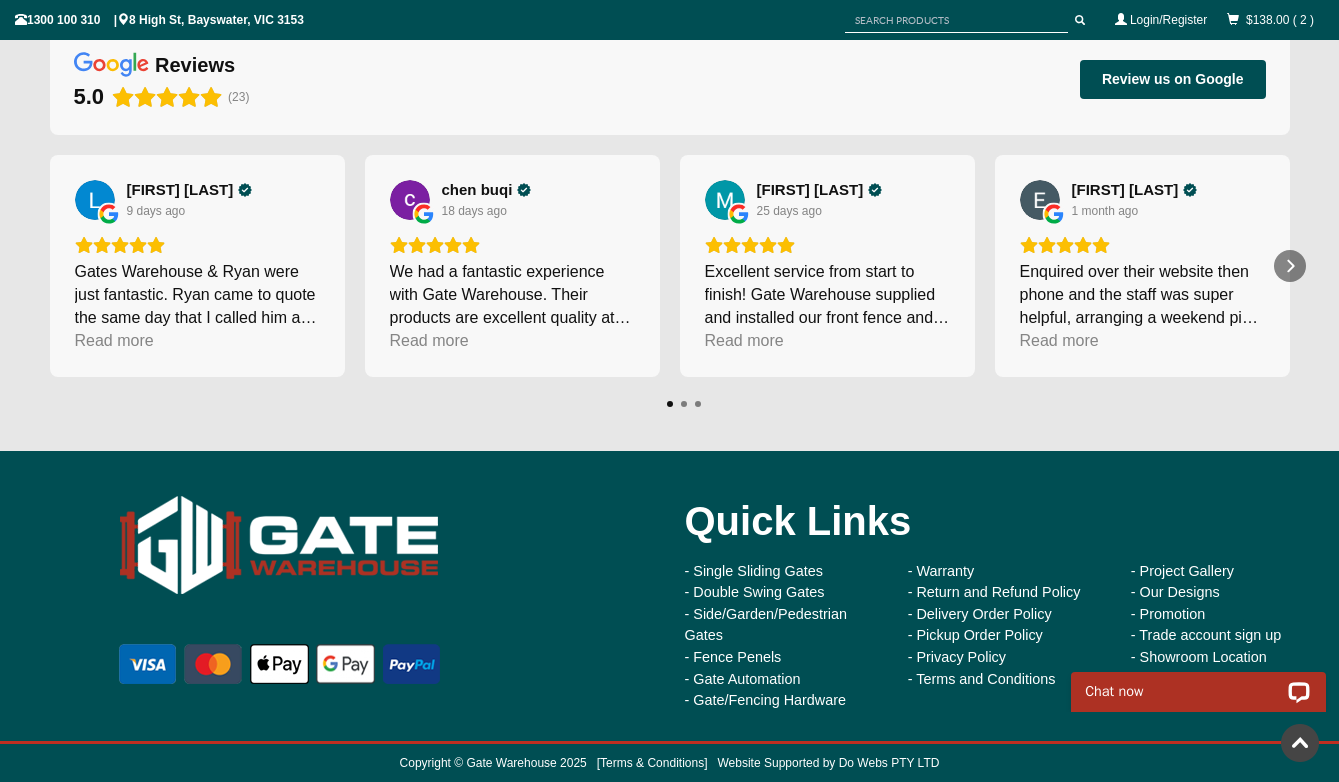 scroll, scrollTop: 0, scrollLeft: 0, axis: both 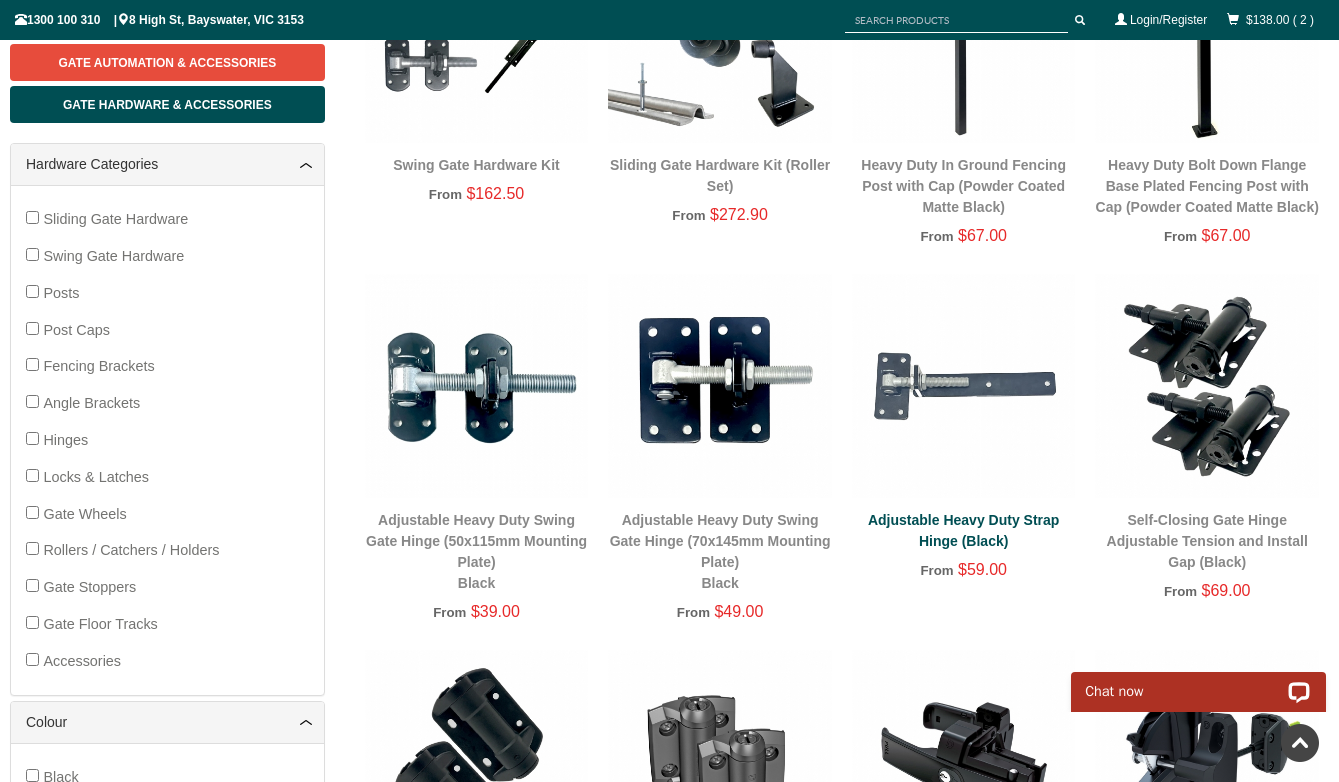 click on "Adjustable Heavy Duty Strap Hinge (Black)" at bounding box center [963, 530] 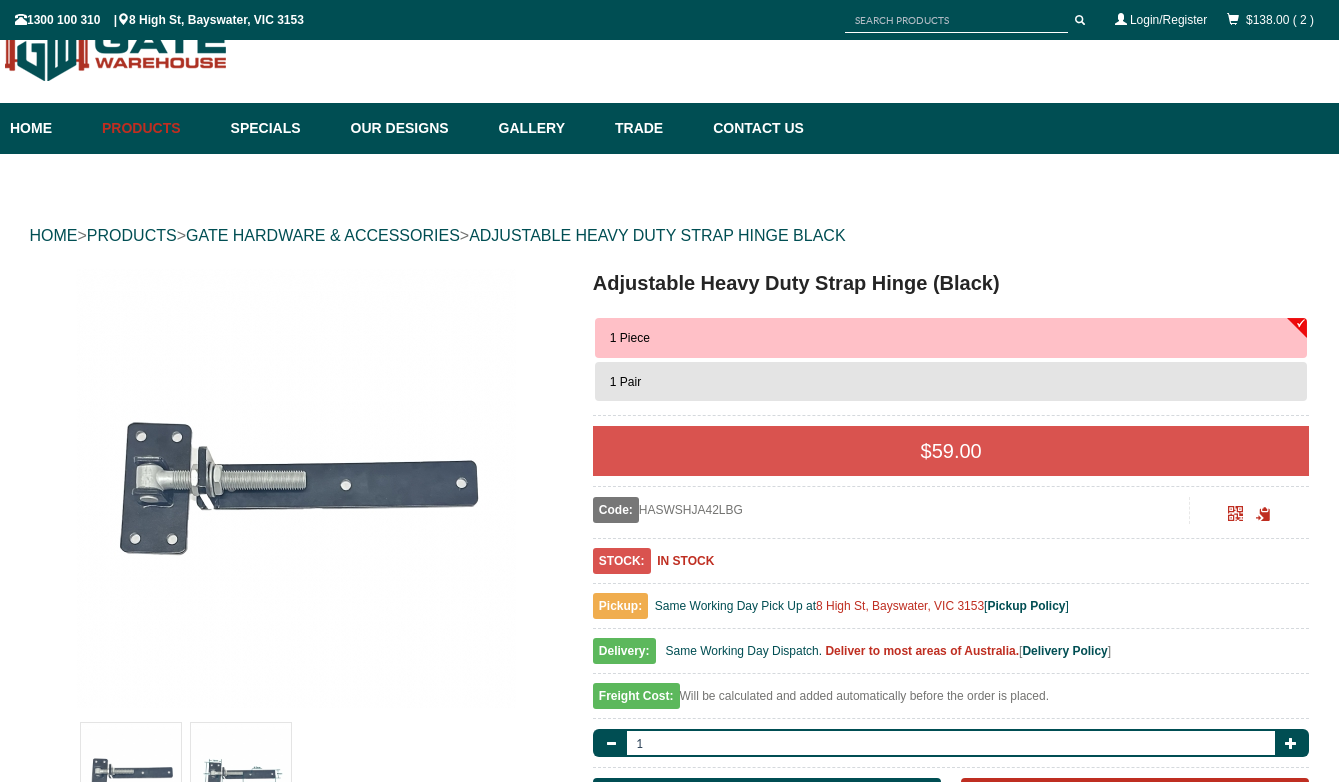 scroll, scrollTop: 50, scrollLeft: 0, axis: vertical 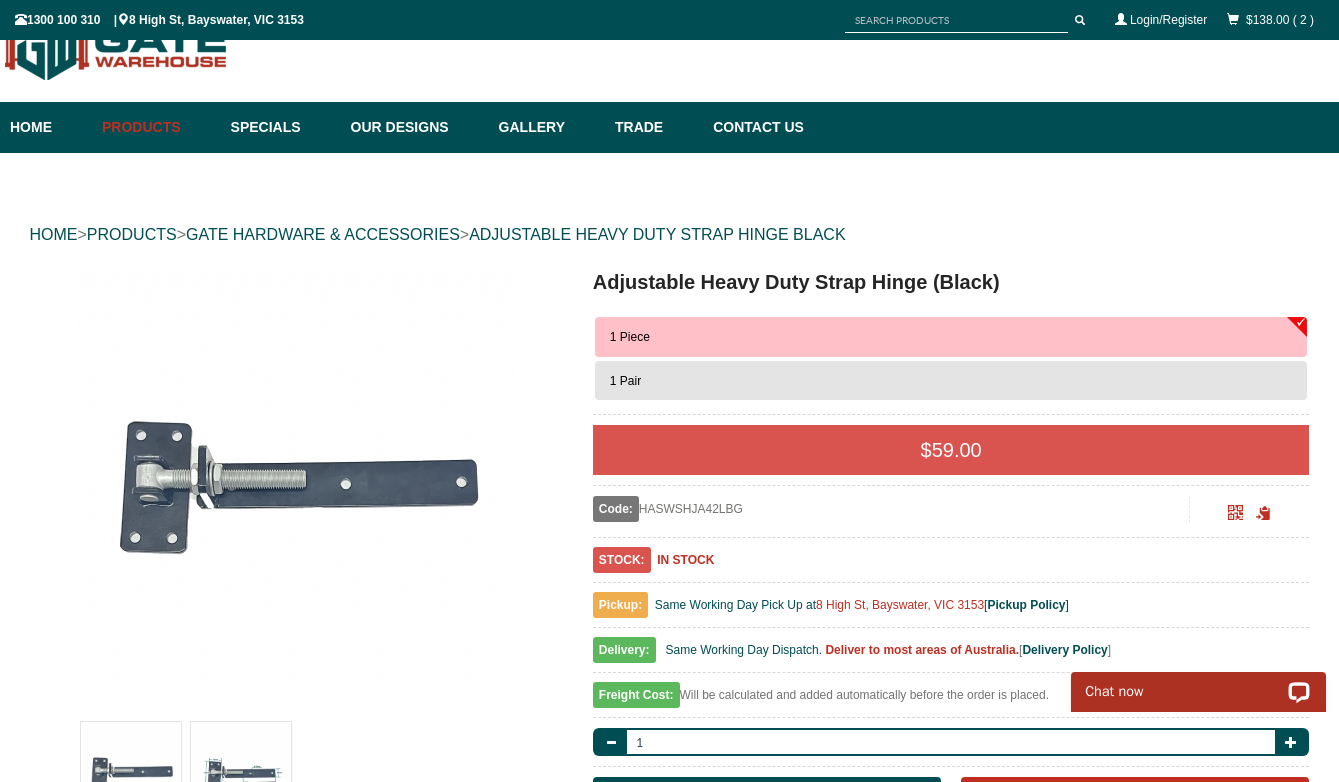 click on "1 Pair" at bounding box center (951, 381) 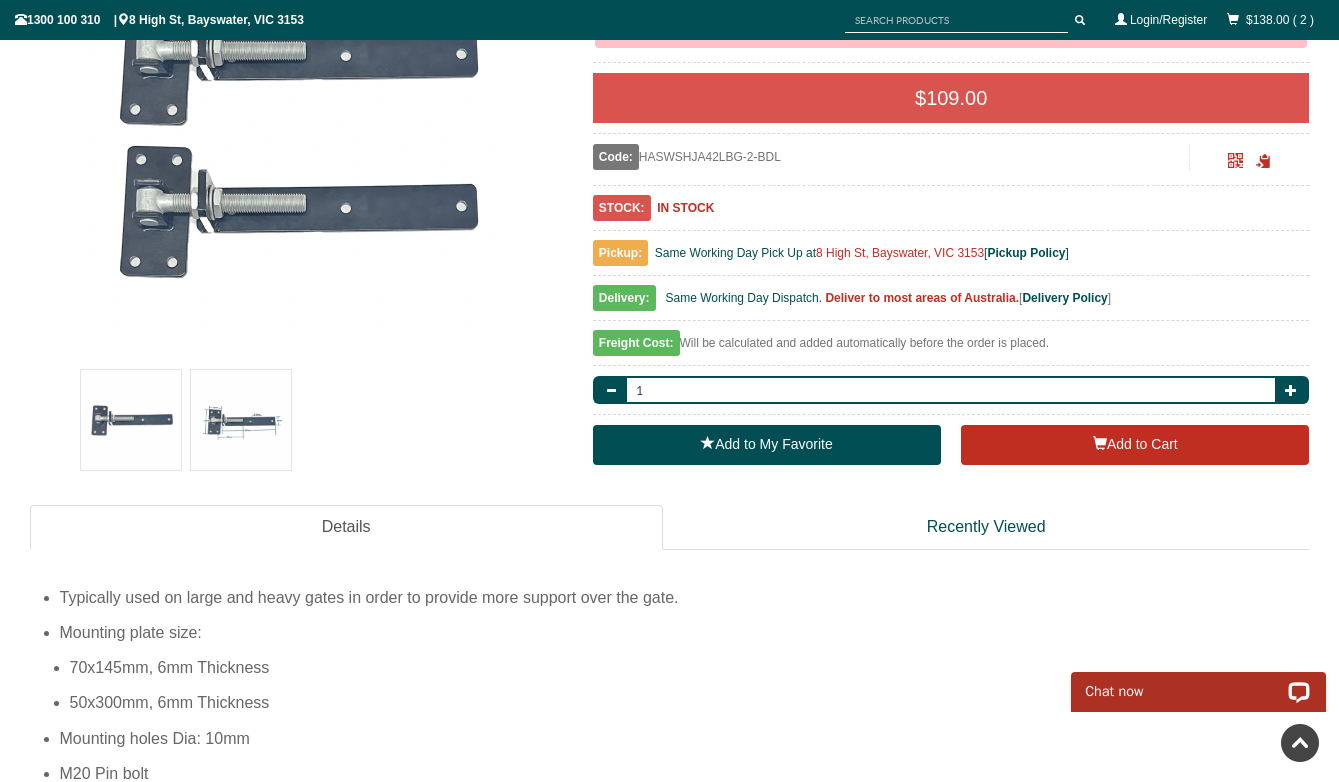 scroll, scrollTop: 0, scrollLeft: 0, axis: both 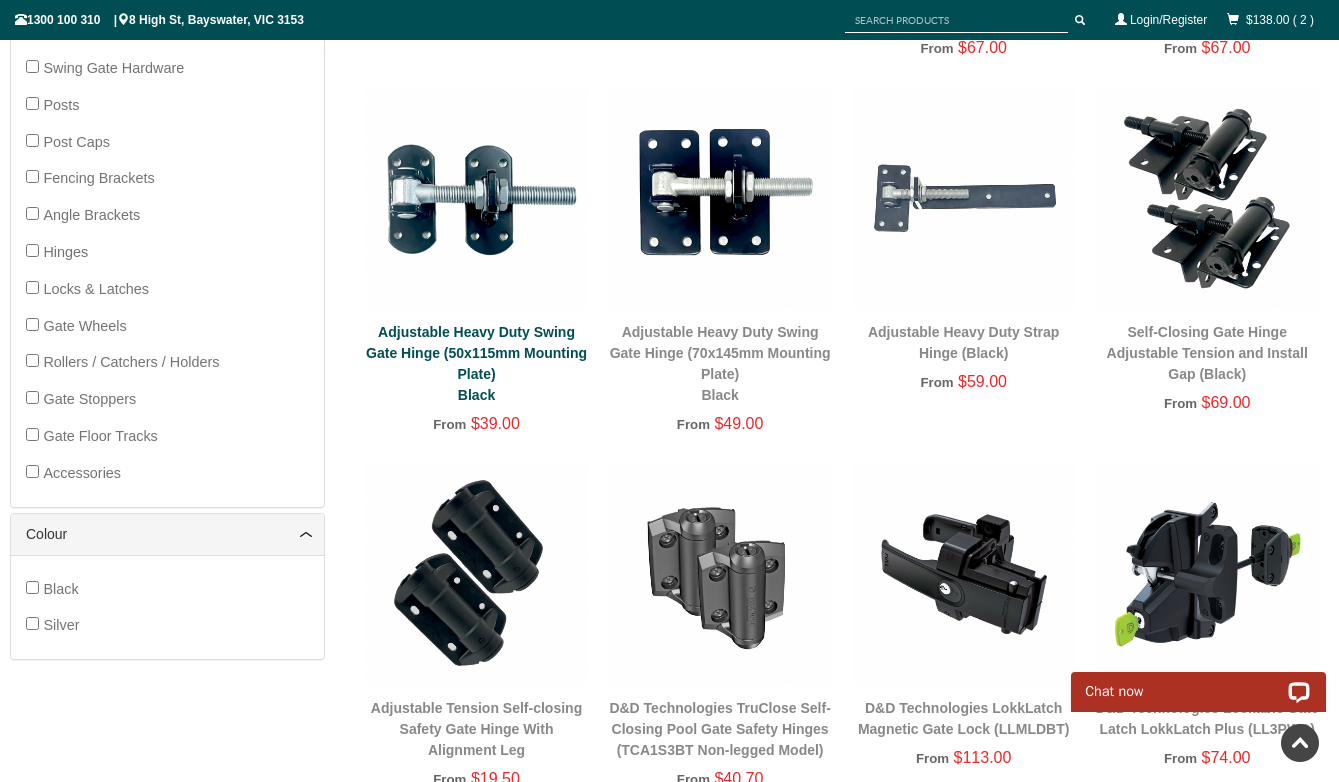 click on "Adjustable Heavy Duty Swing Gate Hinge (50x115mm Mounting Plate) Black" at bounding box center [476, 363] 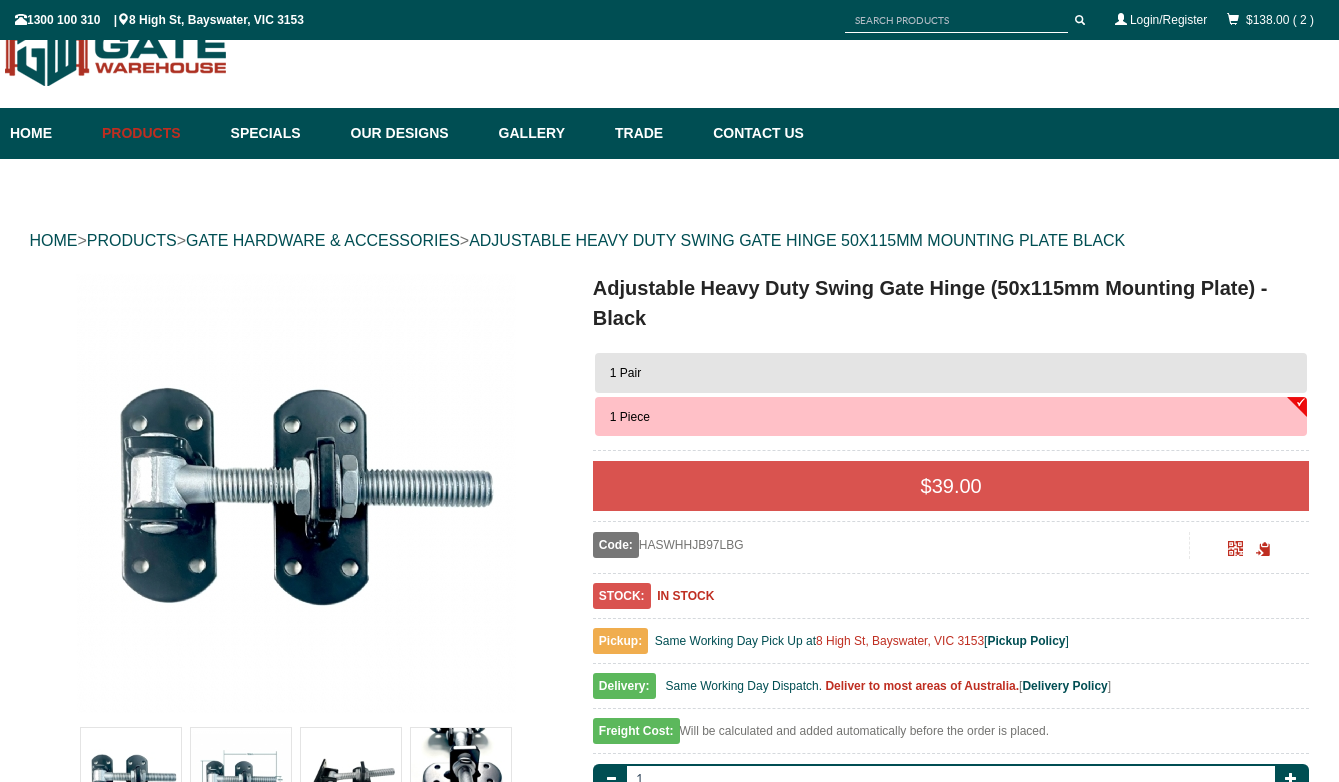 scroll, scrollTop: 50, scrollLeft: 0, axis: vertical 